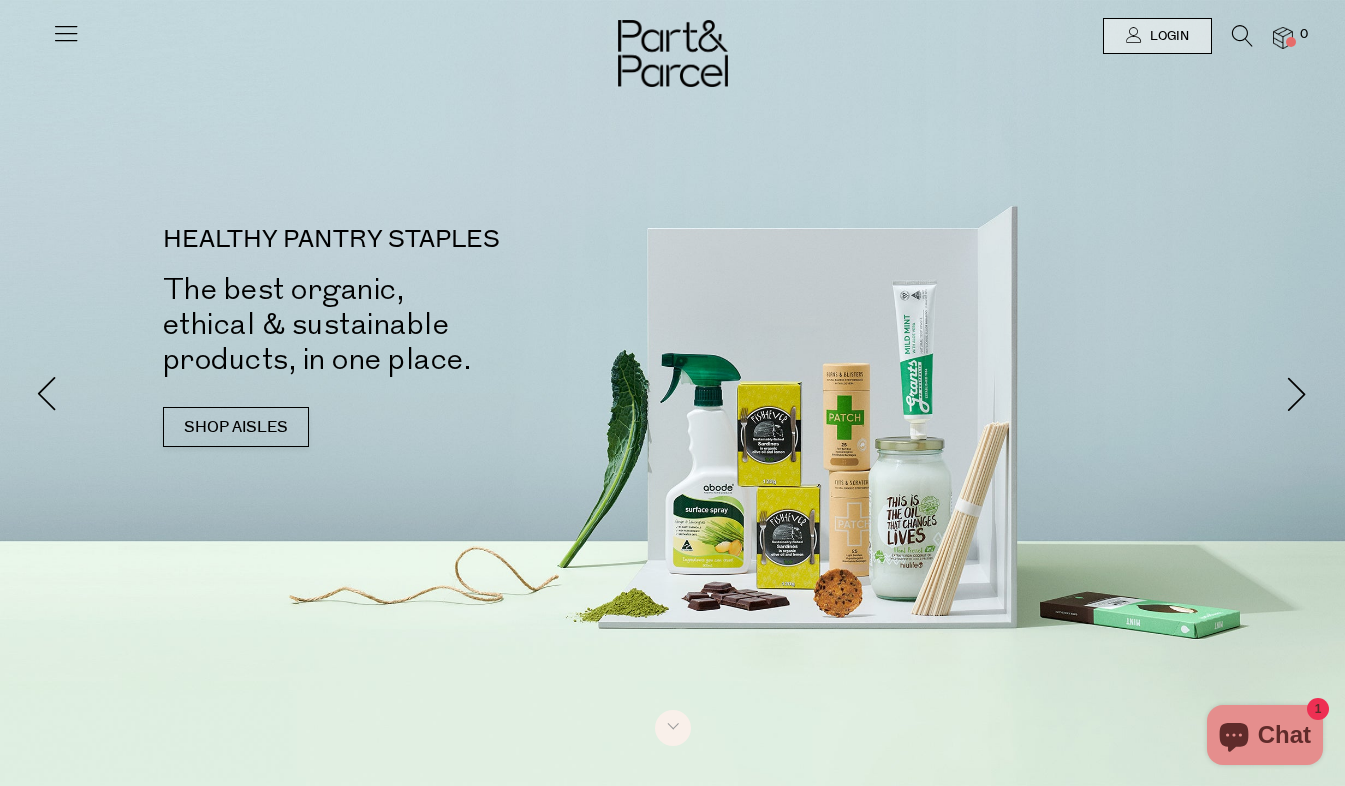 scroll, scrollTop: 0, scrollLeft: 0, axis: both 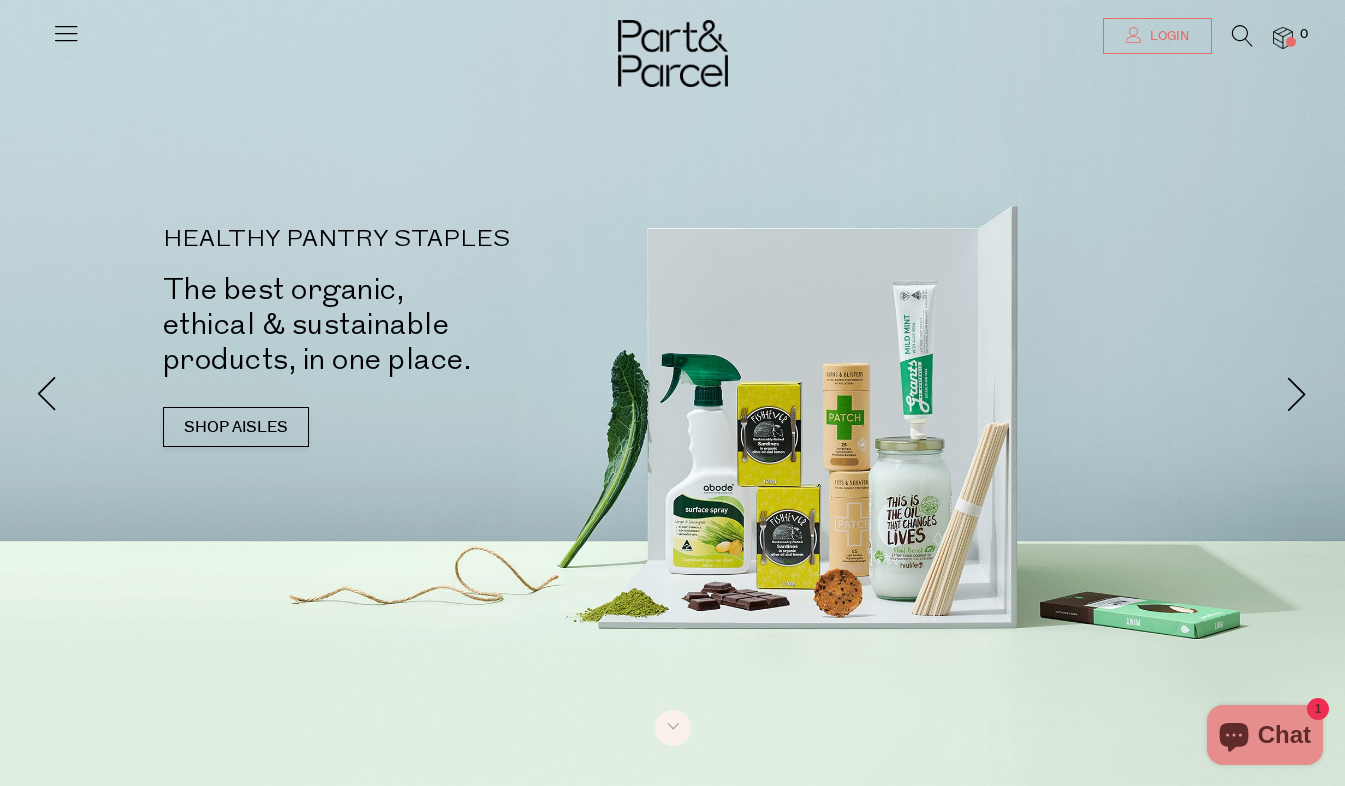 click on "Login" at bounding box center (1167, 36) 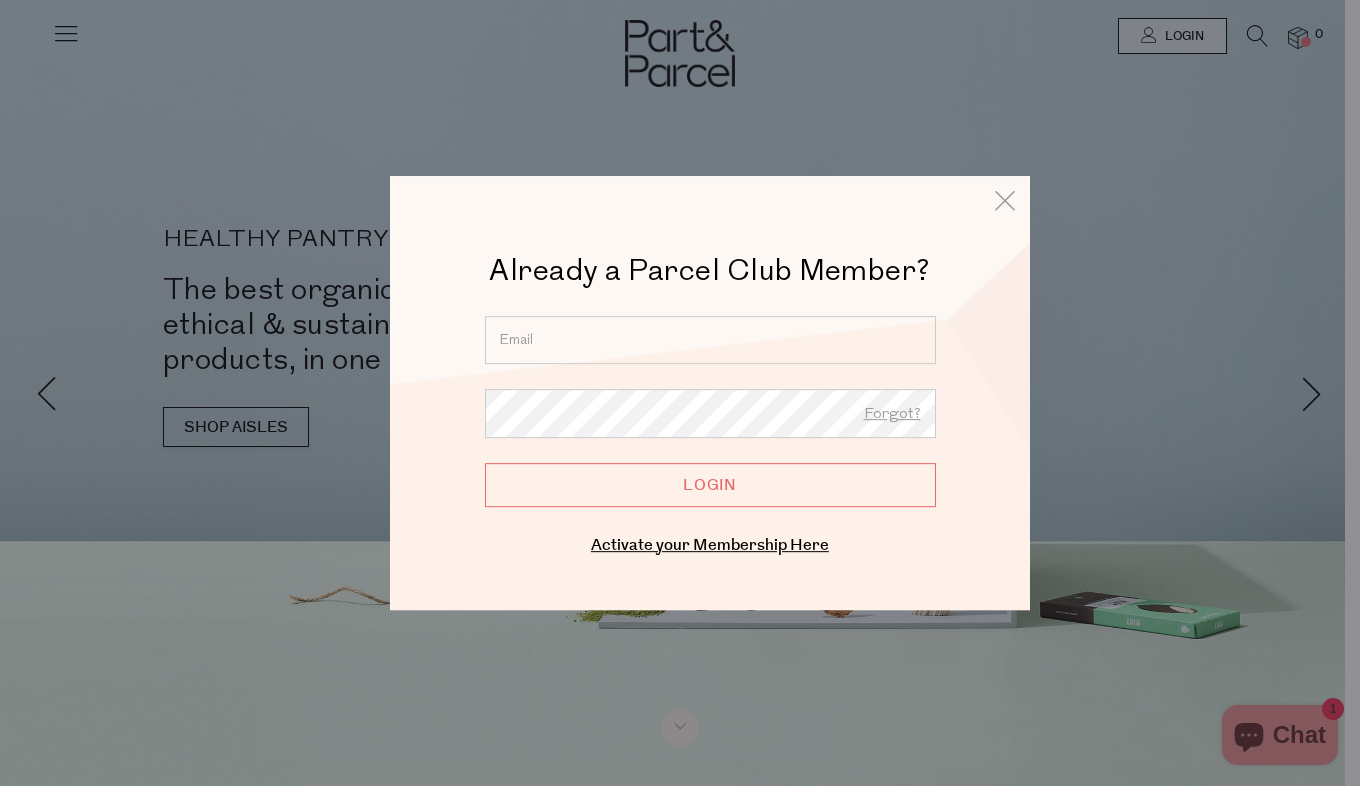 click at bounding box center [710, 340] 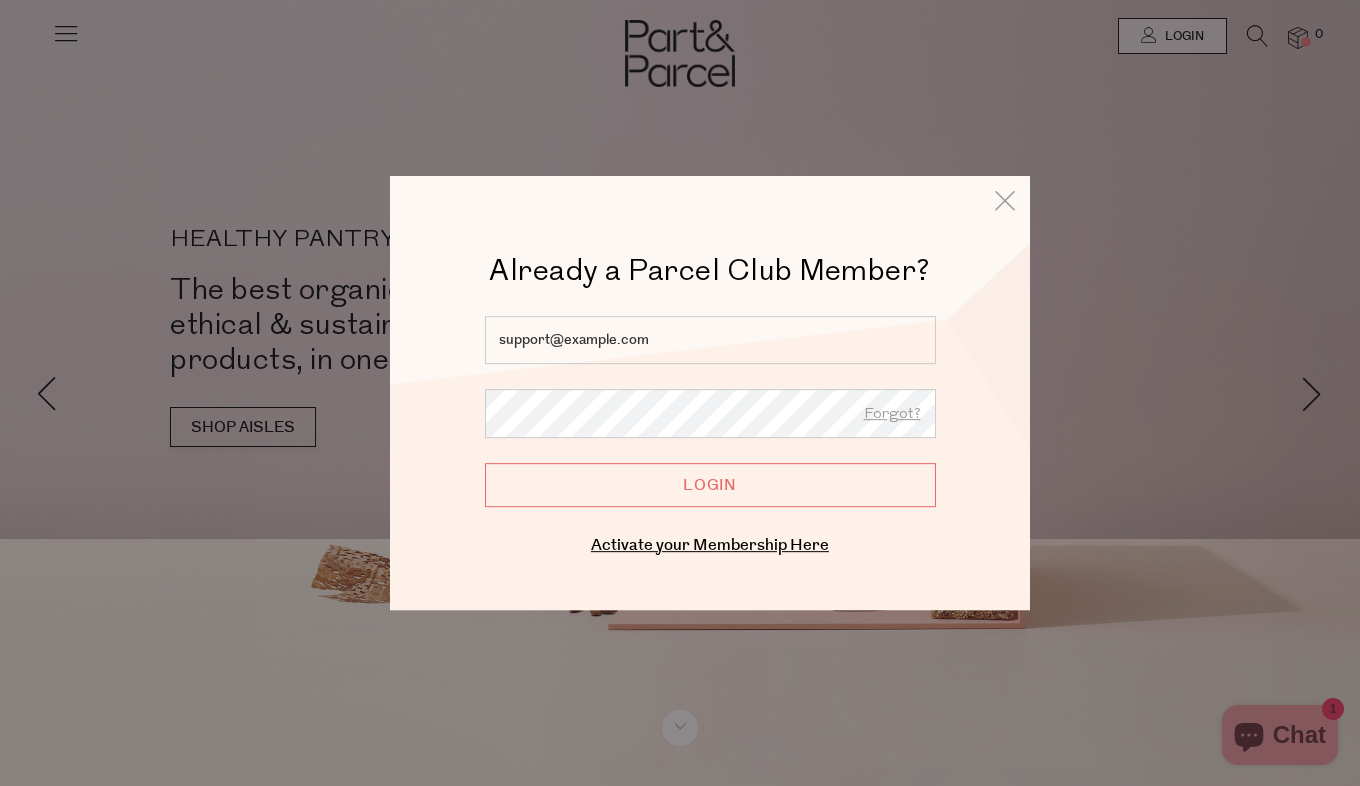 type on "bec@bracken.life" 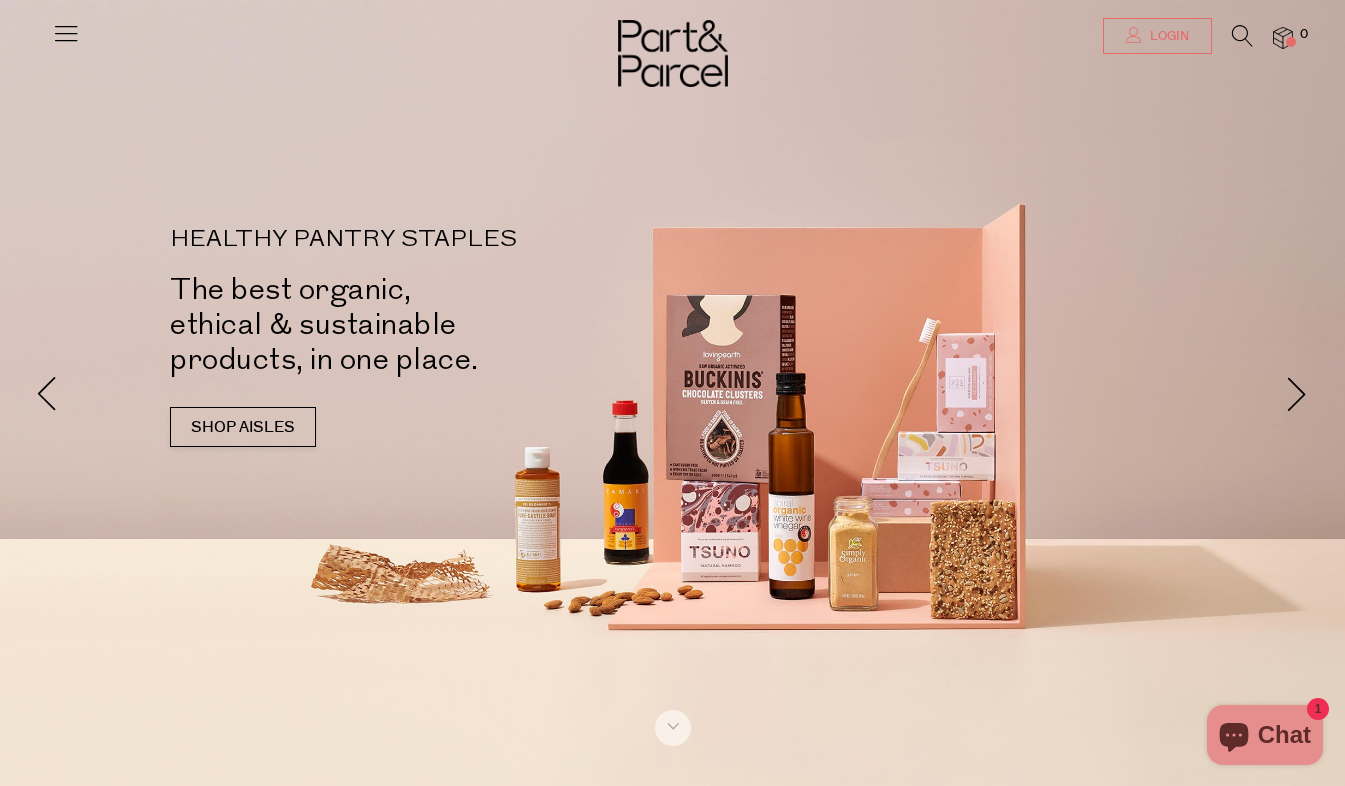 click on "Login" at bounding box center (1157, 36) 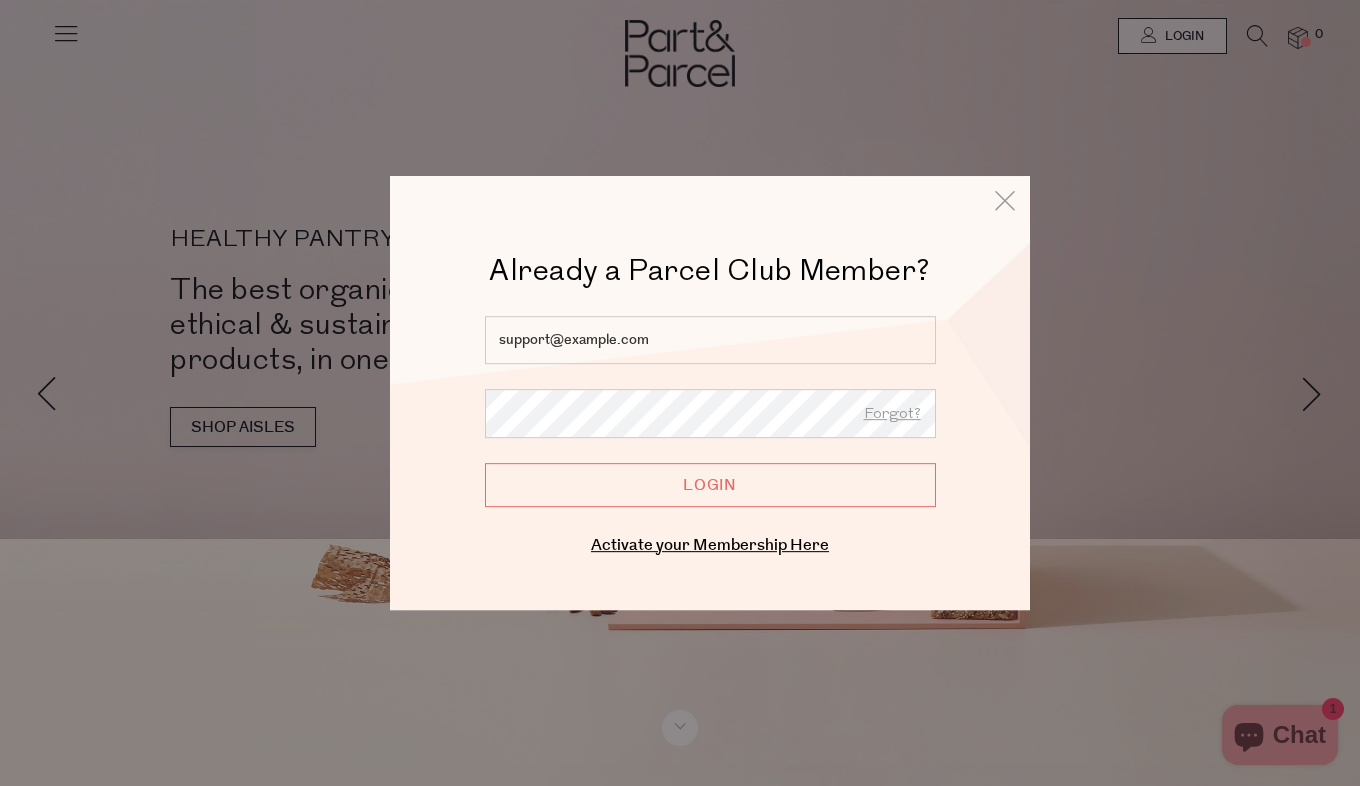 click on "Login" at bounding box center [710, 485] 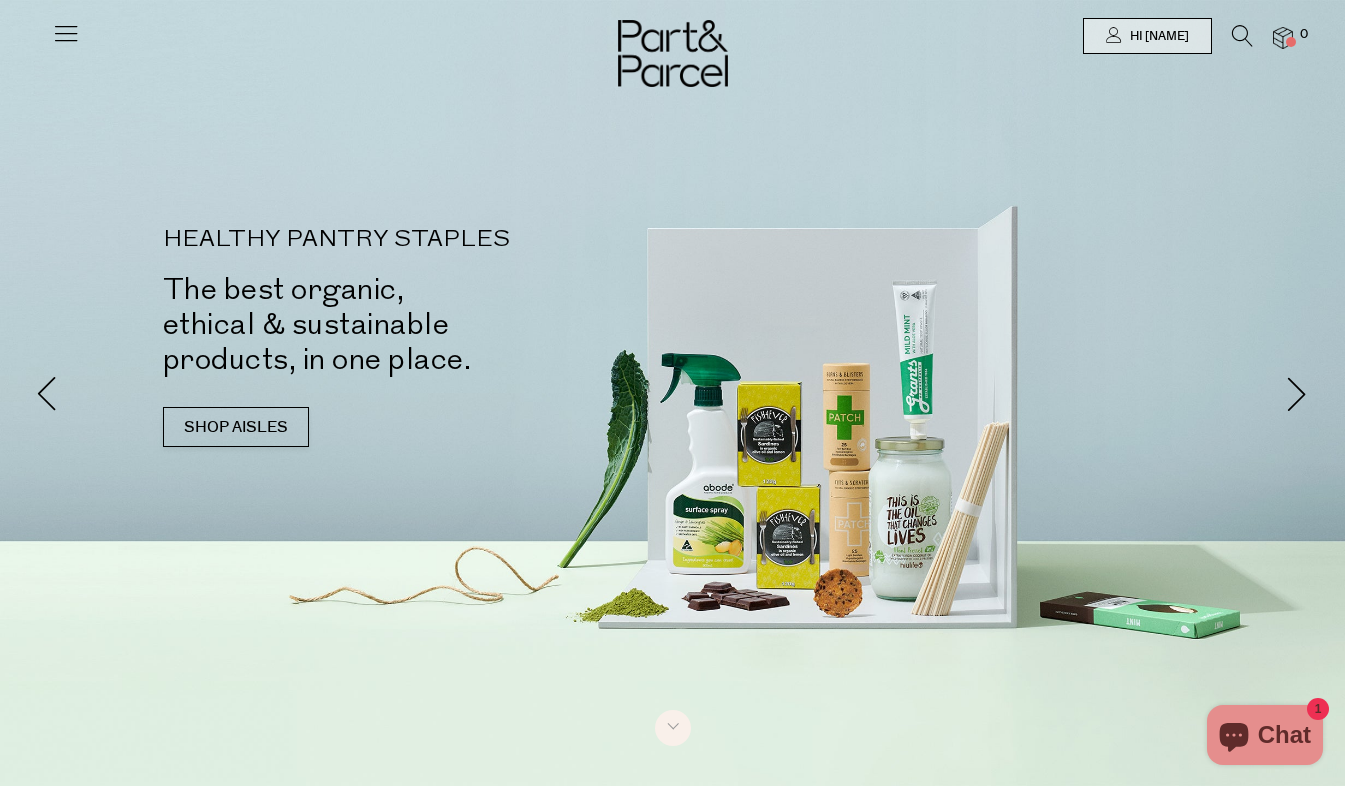 scroll, scrollTop: 0, scrollLeft: 0, axis: both 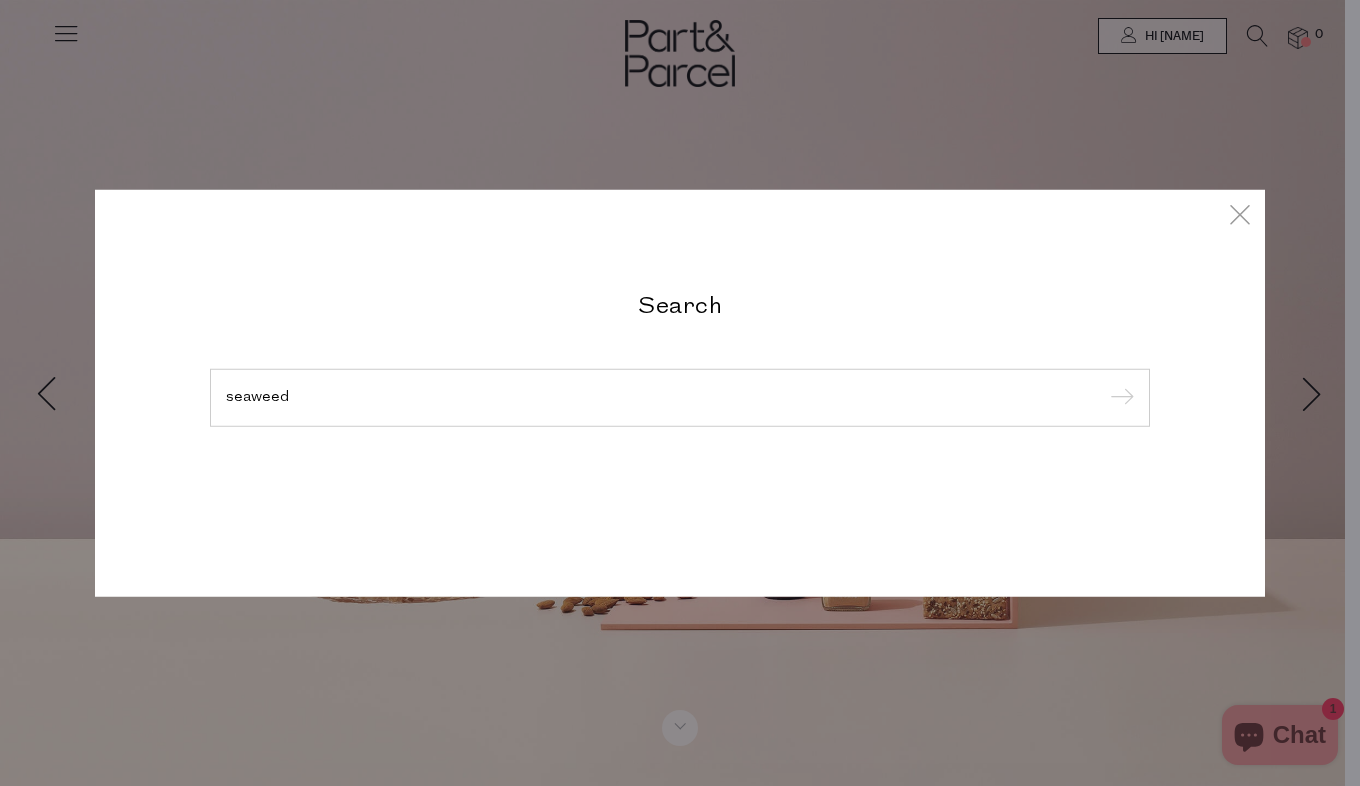 type on "seaweed" 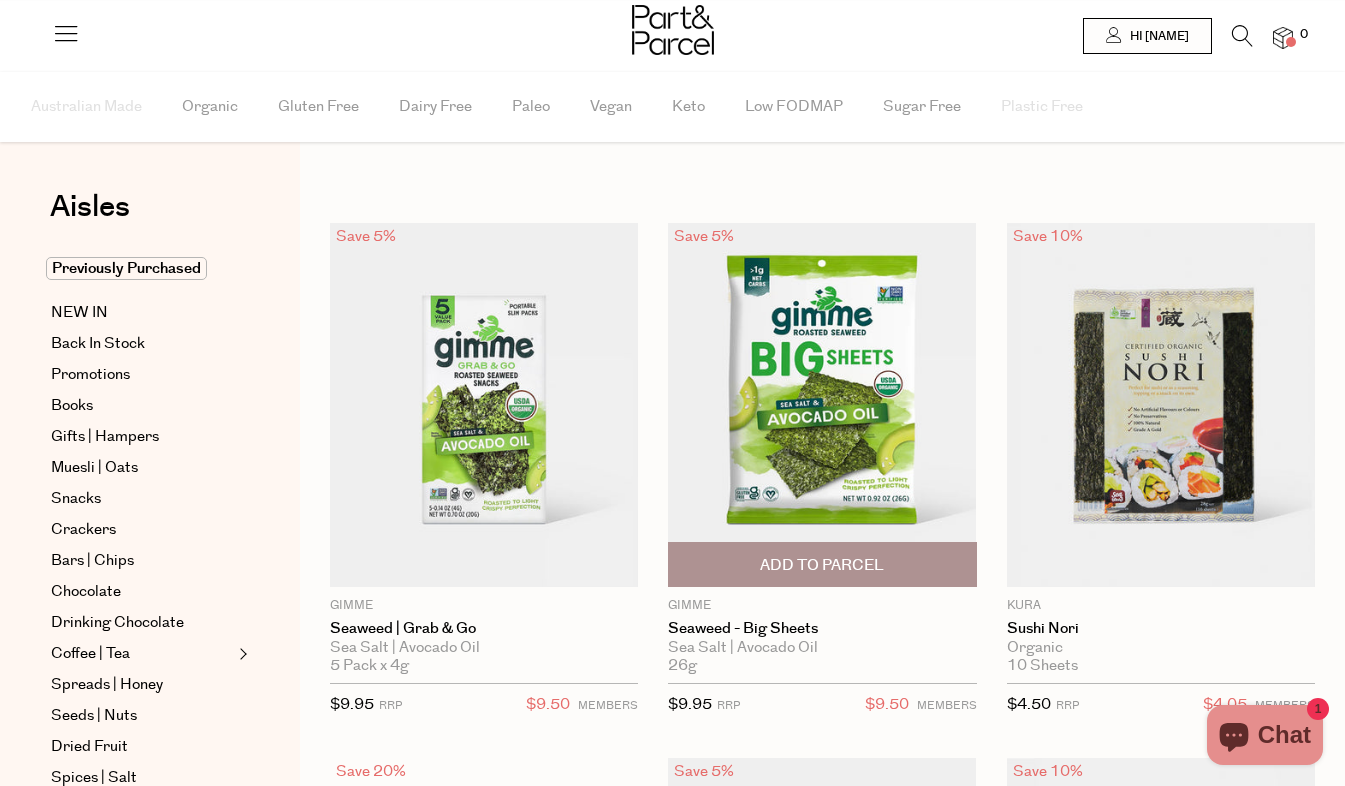 scroll, scrollTop: 0, scrollLeft: 0, axis: both 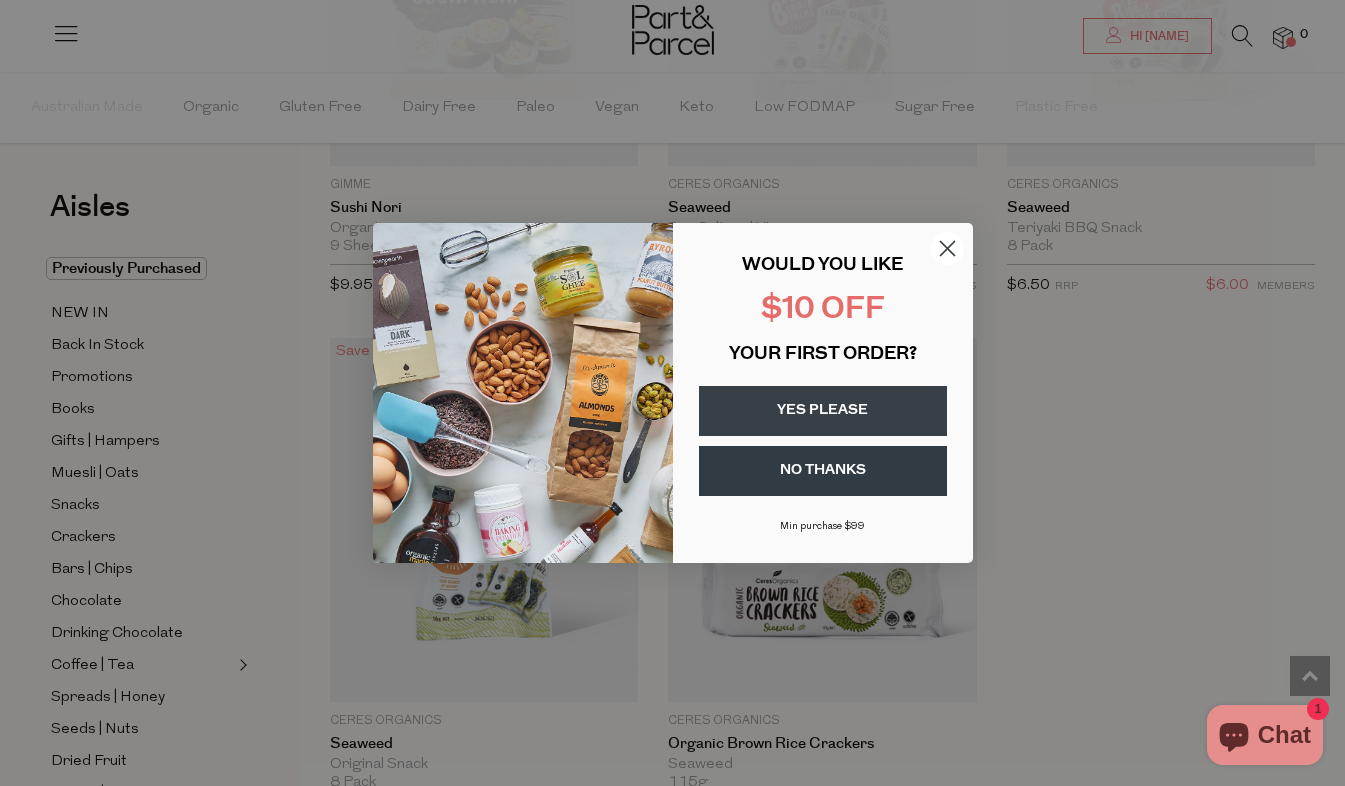 click 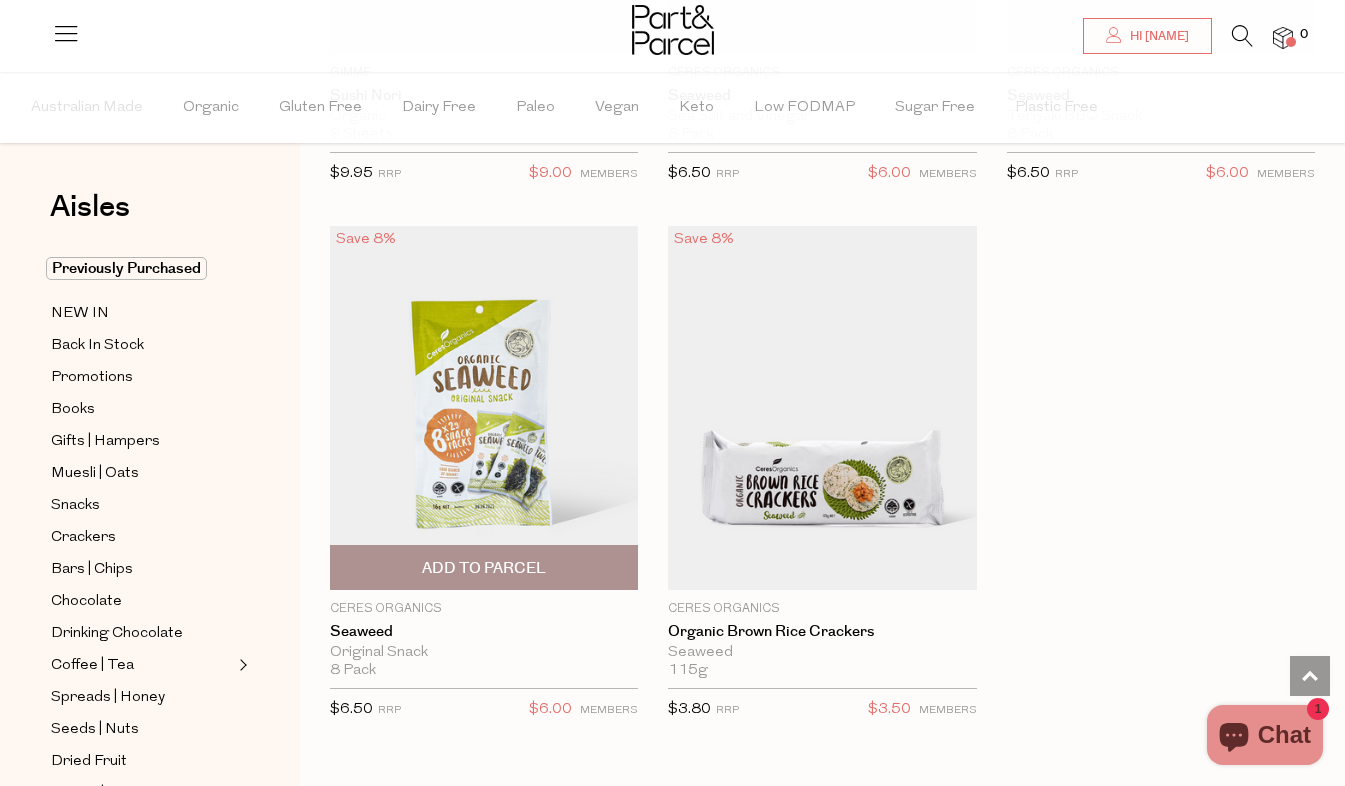 scroll, scrollTop: 1602, scrollLeft: 0, axis: vertical 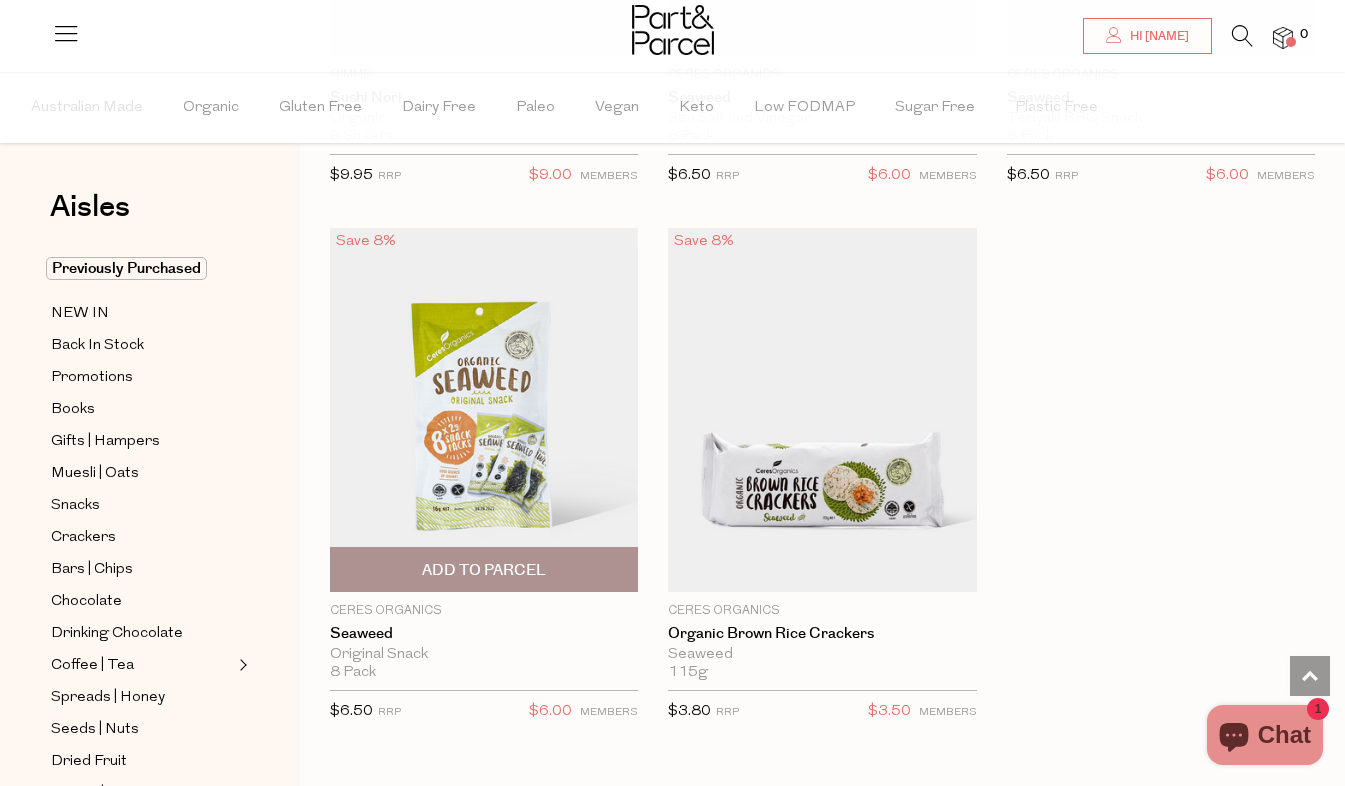 click at bounding box center [484, 410] 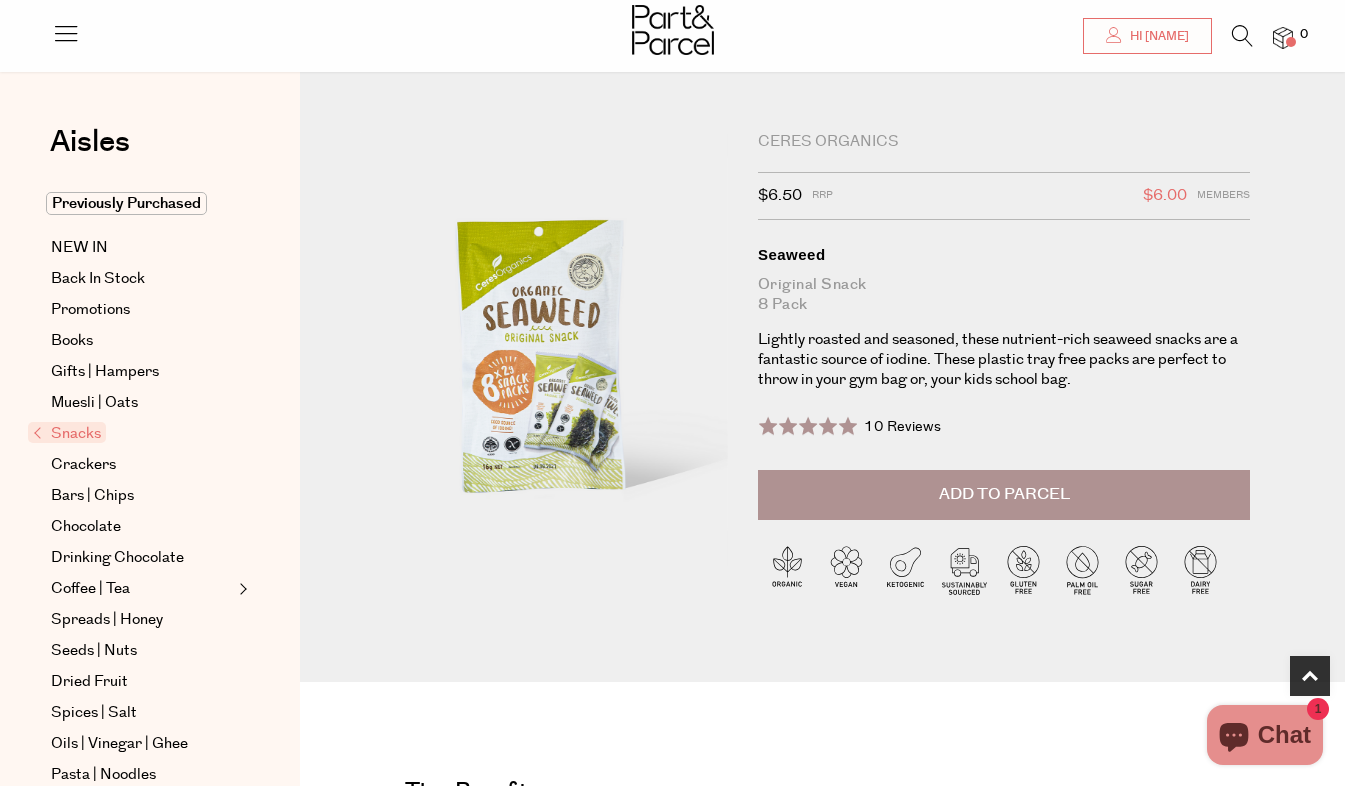 scroll, scrollTop: 345, scrollLeft: 0, axis: vertical 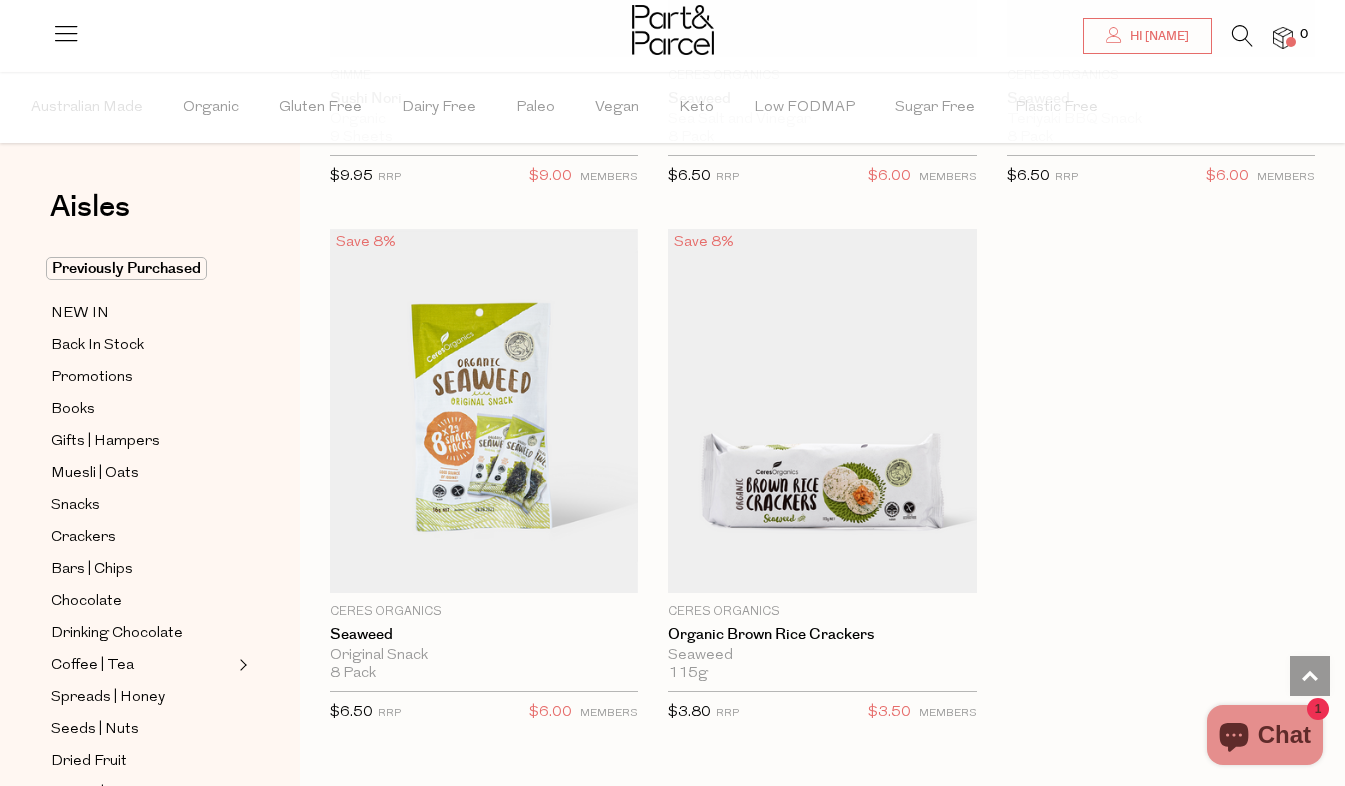 click at bounding box center (1242, 36) 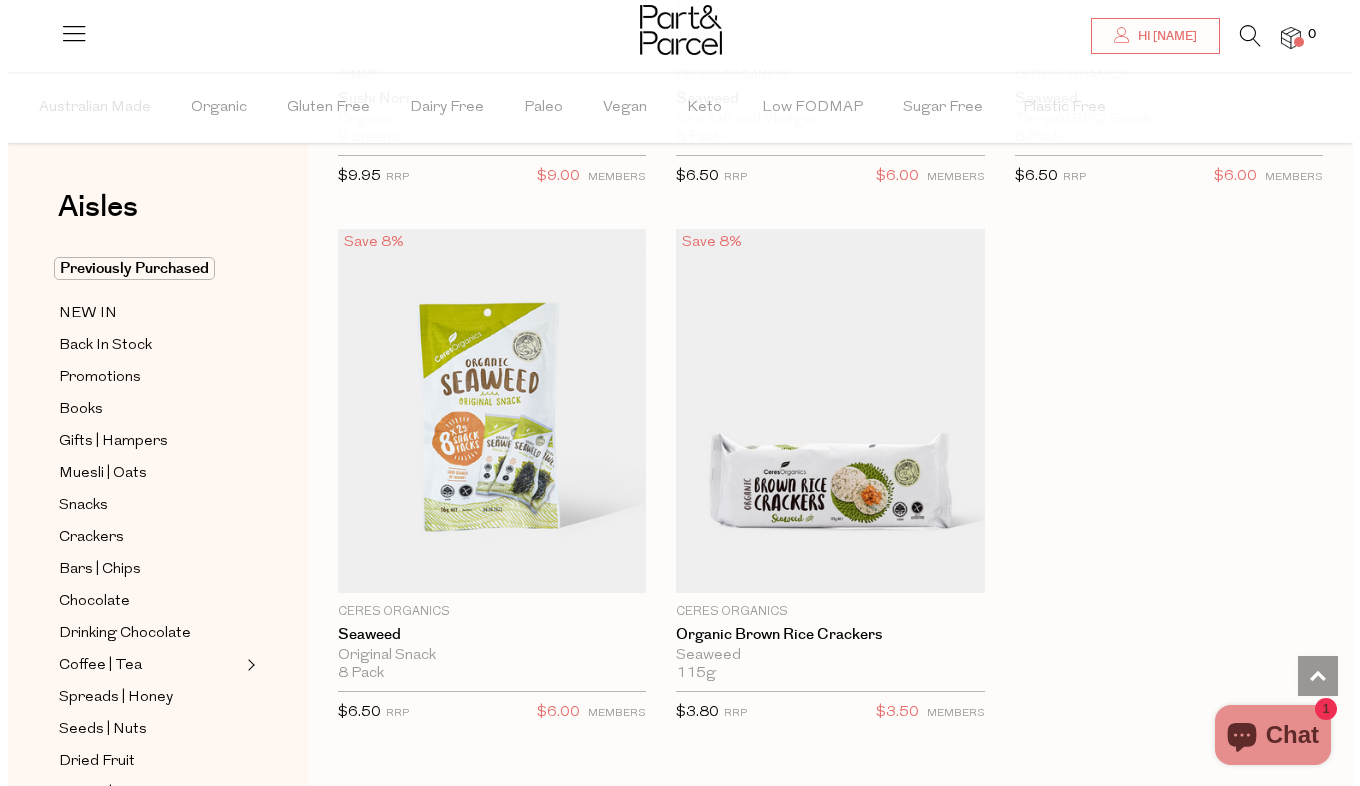 scroll, scrollTop: 1613, scrollLeft: 0, axis: vertical 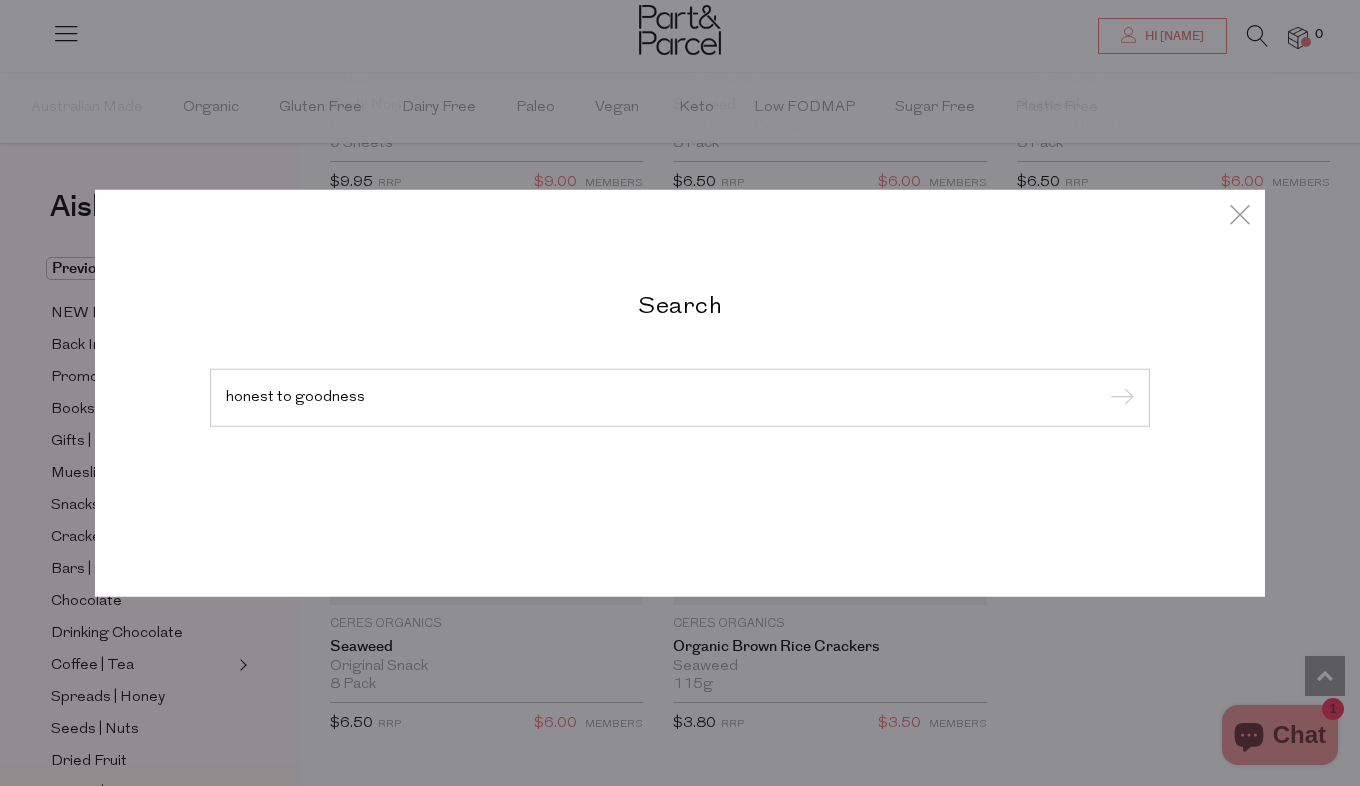 type on "honest to goodness" 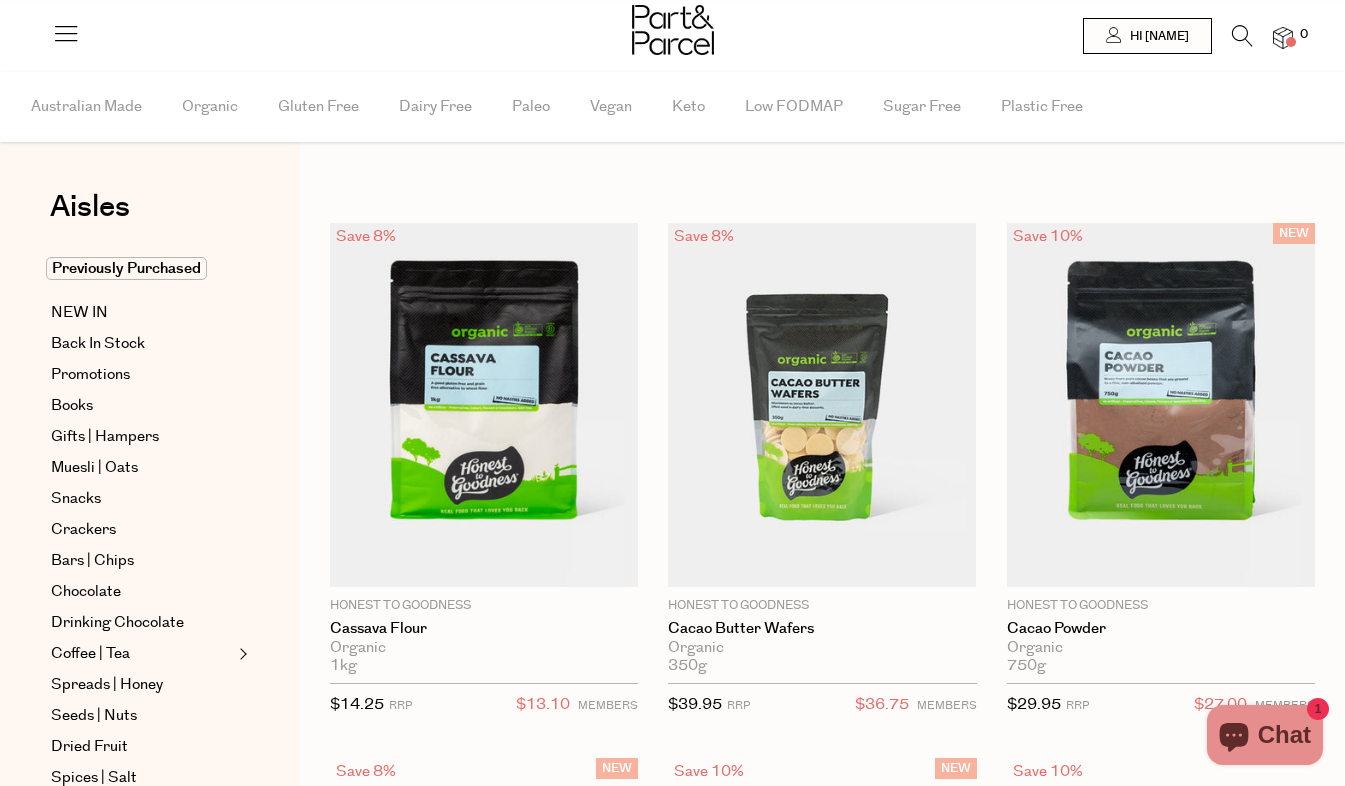 scroll, scrollTop: 0, scrollLeft: 0, axis: both 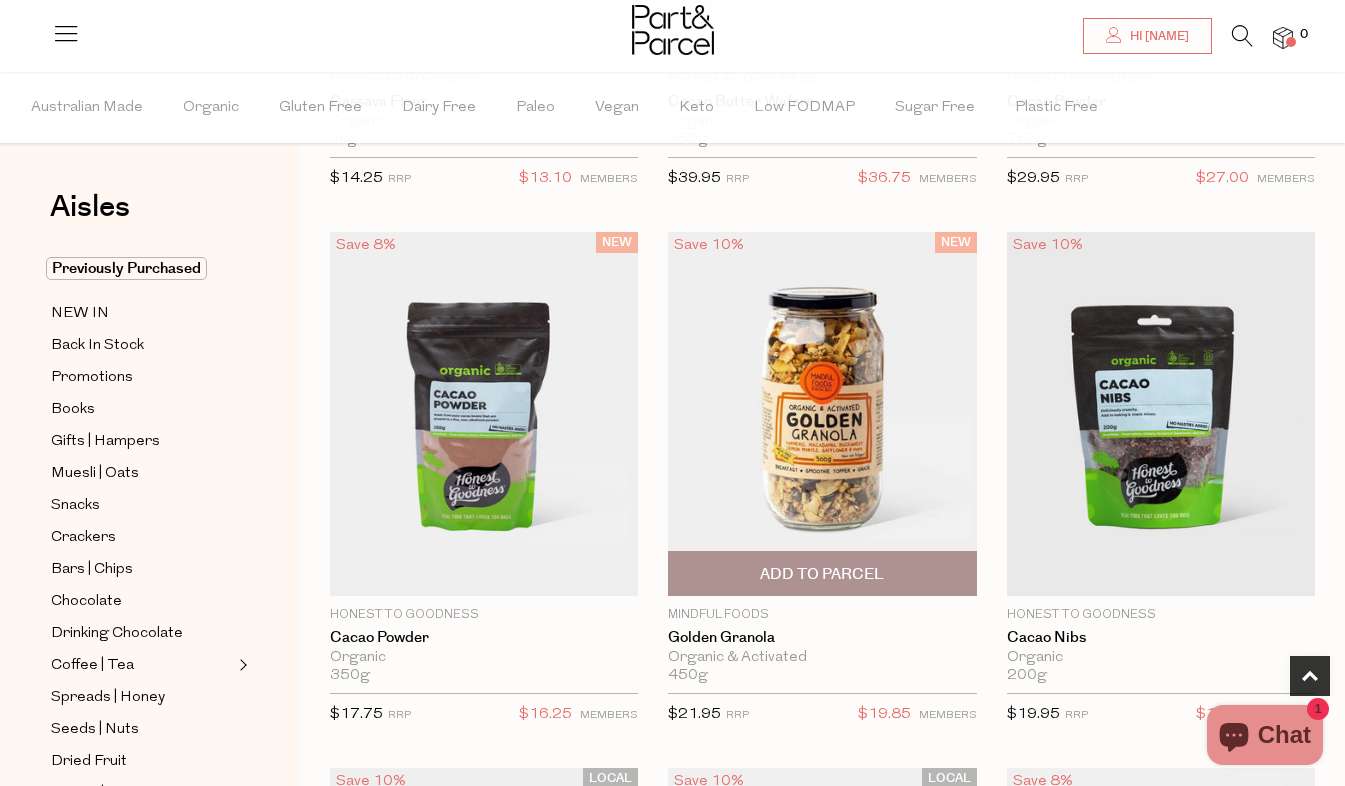 click at bounding box center (822, 414) 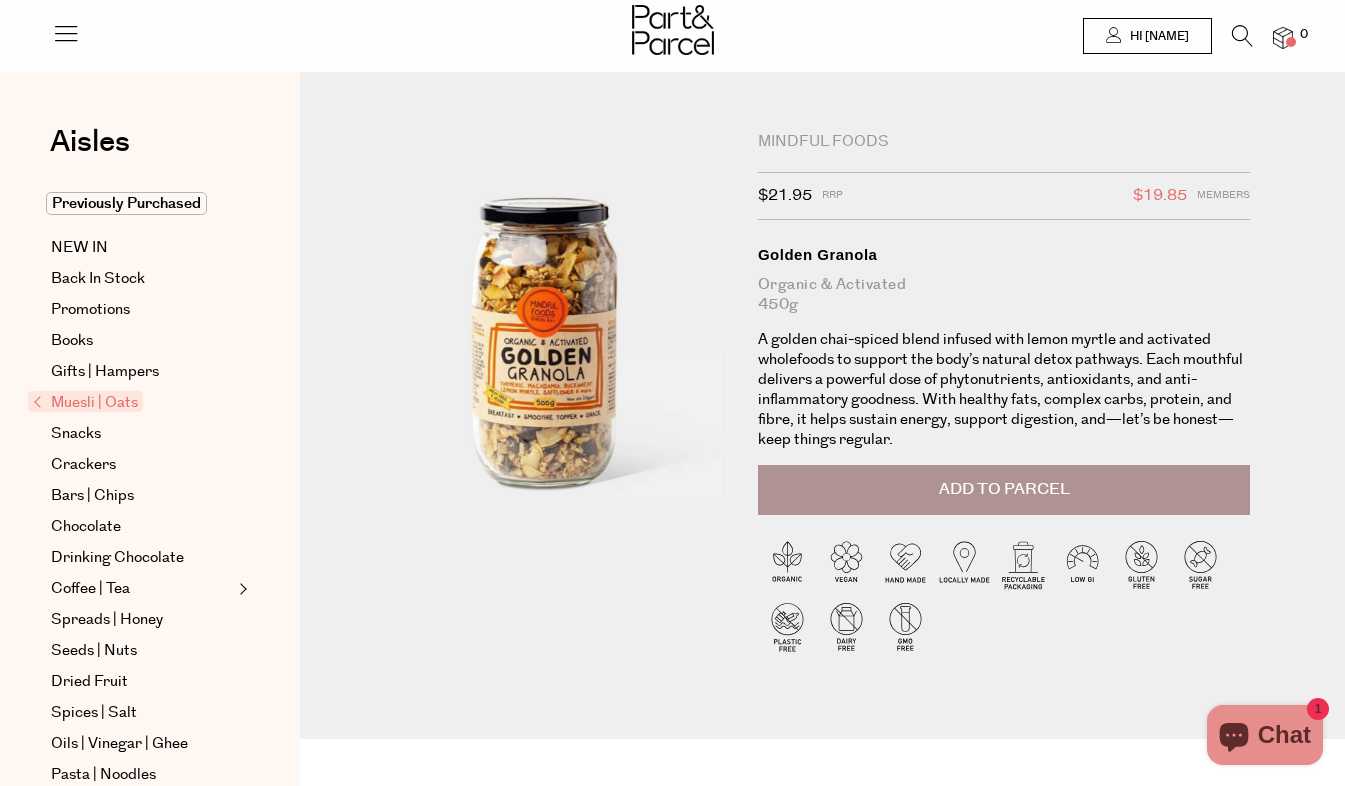 scroll, scrollTop: 0, scrollLeft: 0, axis: both 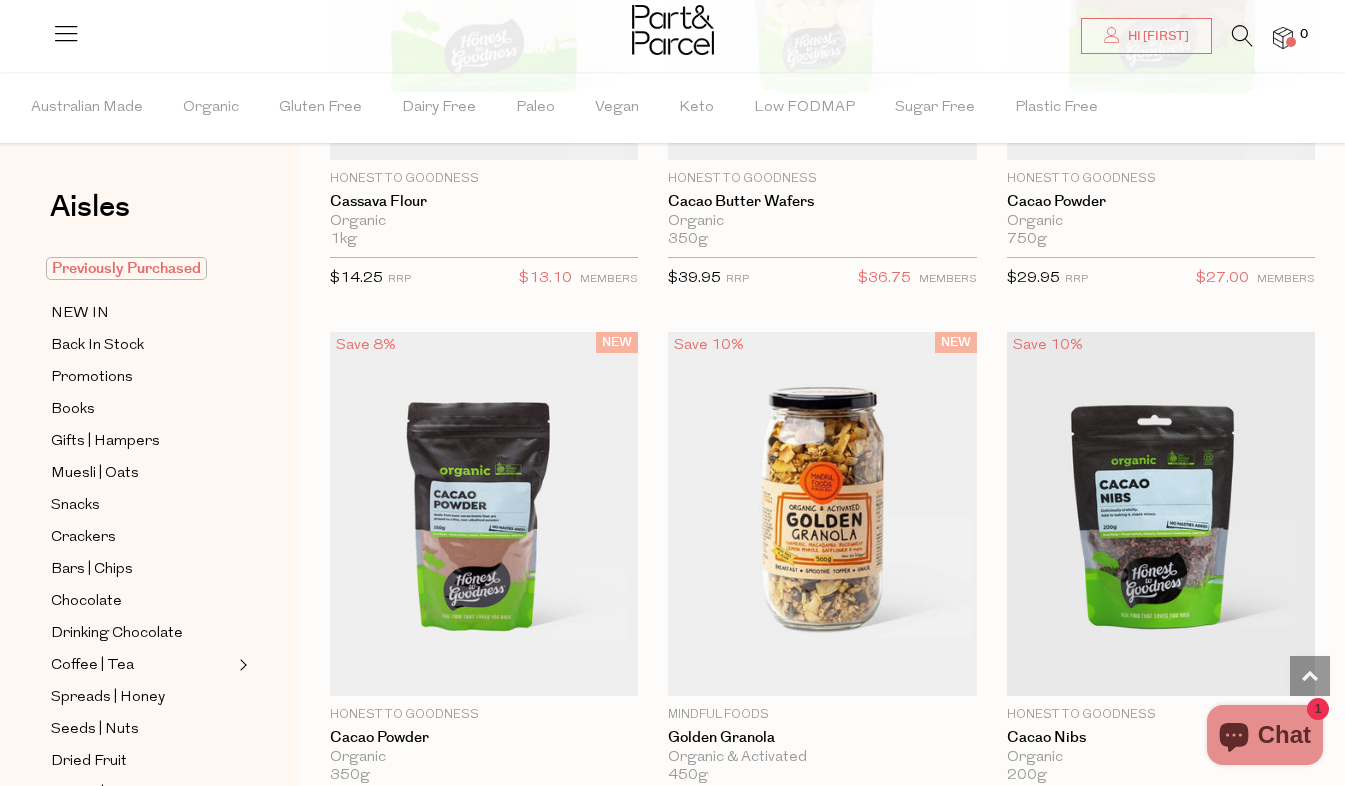click on "Previously Purchased" at bounding box center (126, 268) 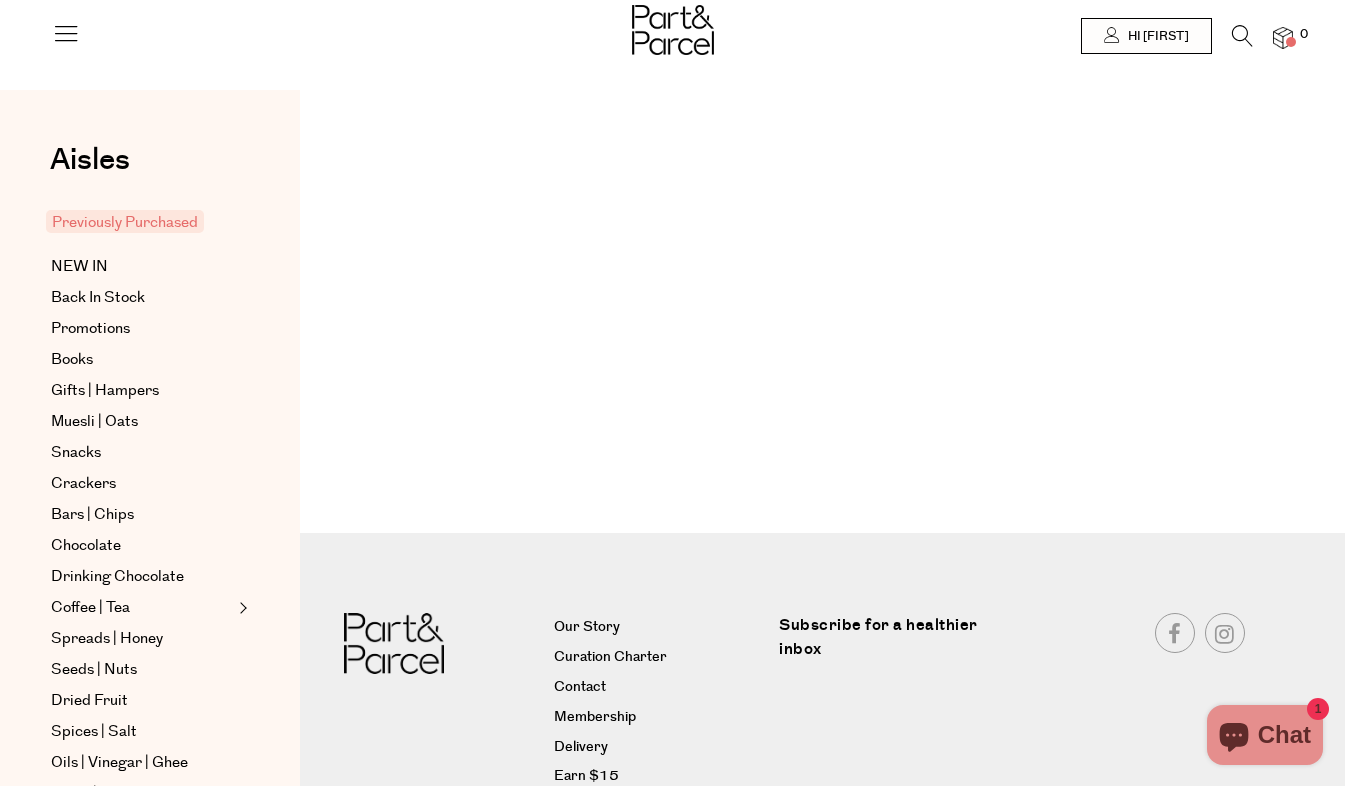 scroll, scrollTop: 0, scrollLeft: 0, axis: both 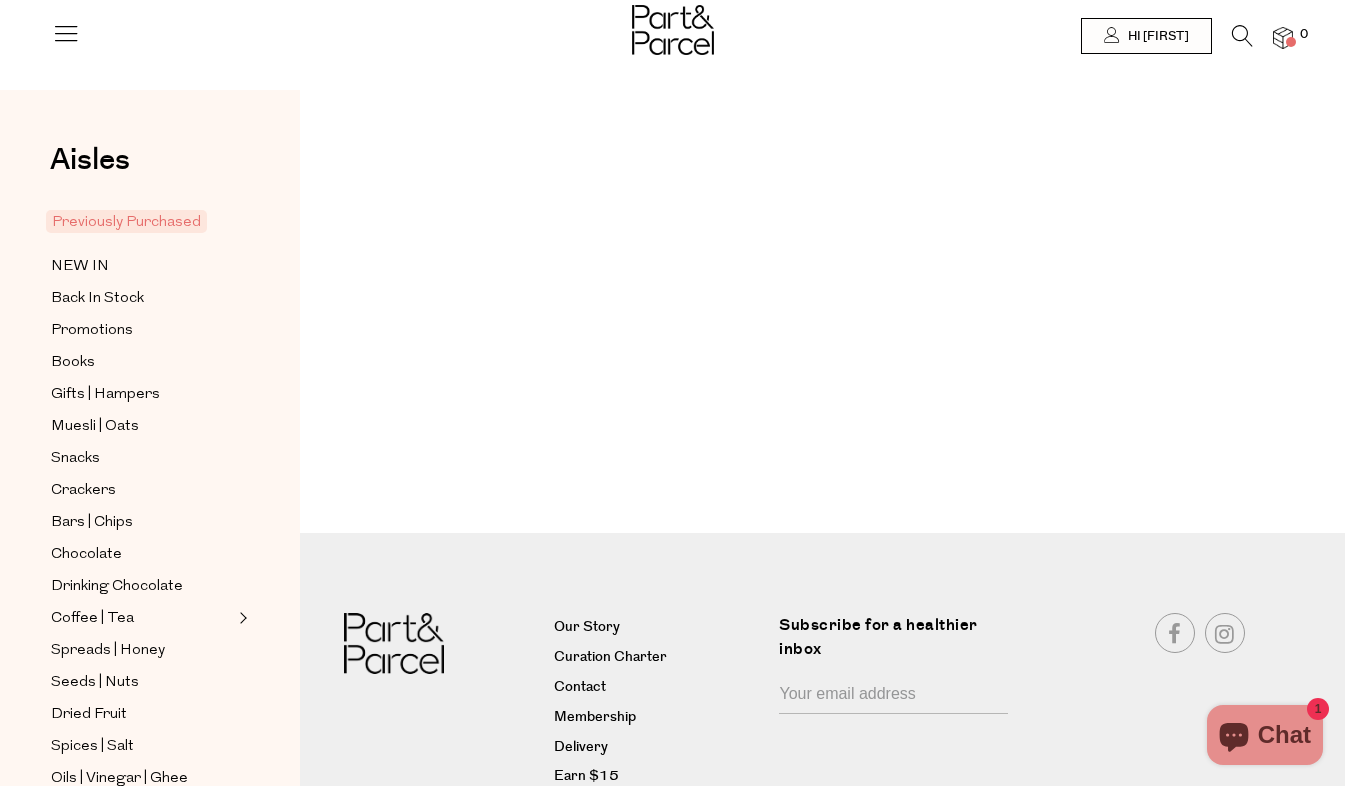click at bounding box center [1242, 36] 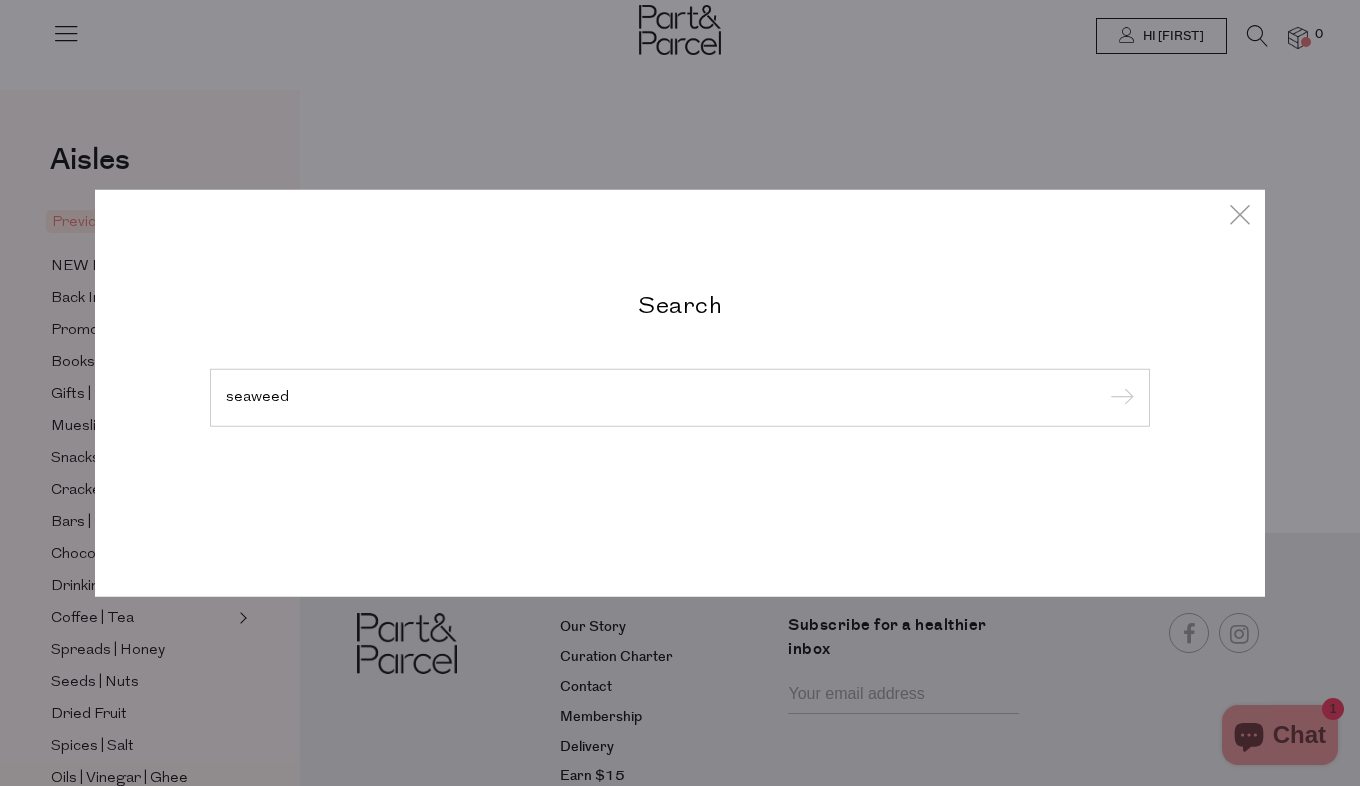type on "seaweed" 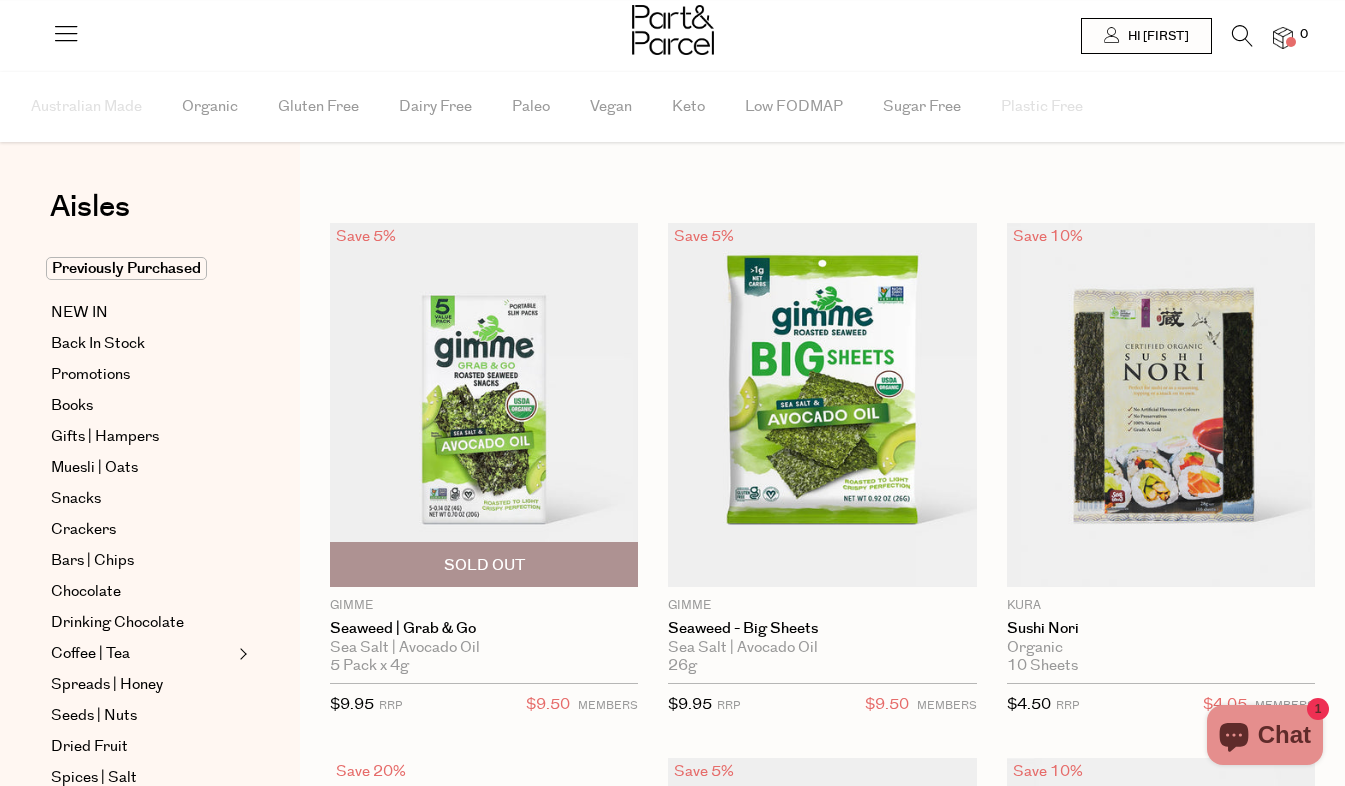 scroll, scrollTop: 0, scrollLeft: 0, axis: both 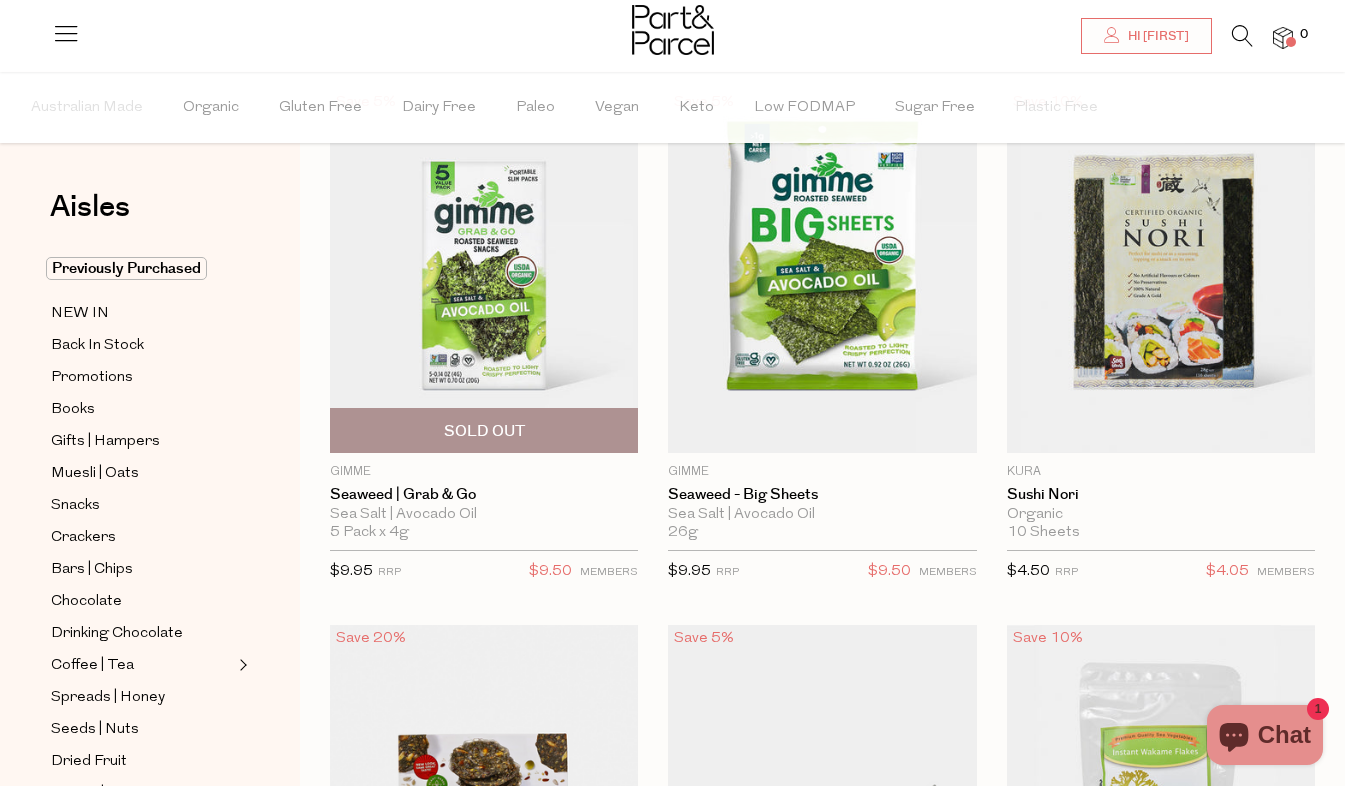 click at bounding box center (484, 271) 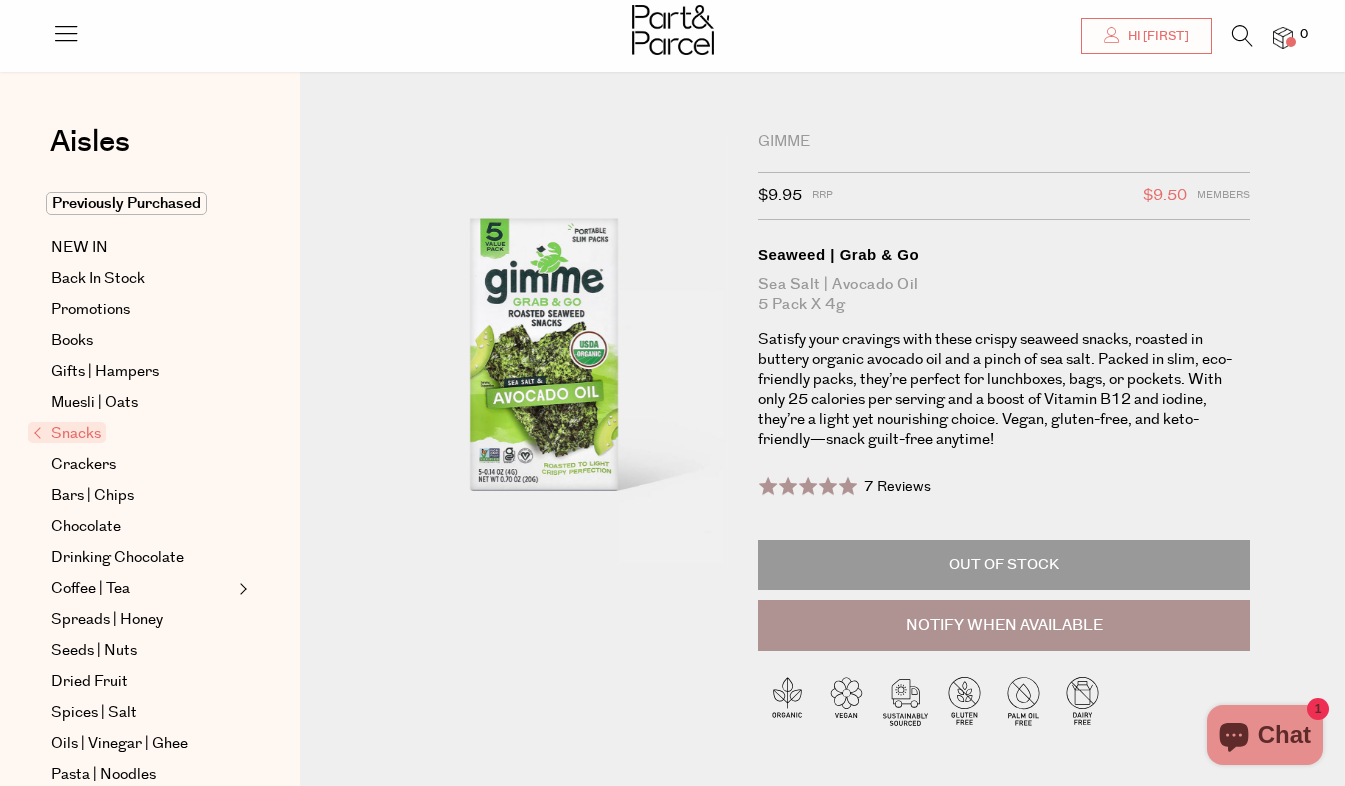 scroll, scrollTop: 363, scrollLeft: 0, axis: vertical 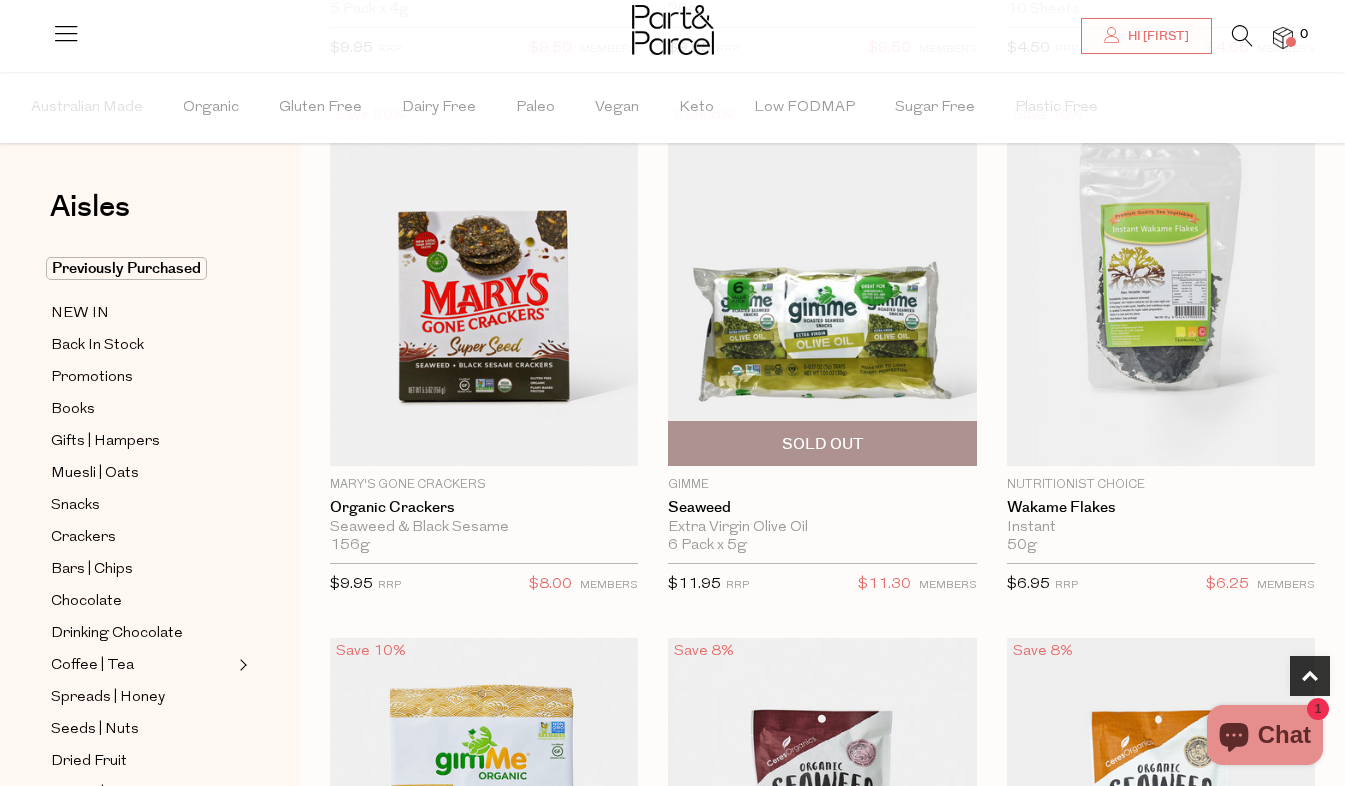 click at bounding box center [822, 284] 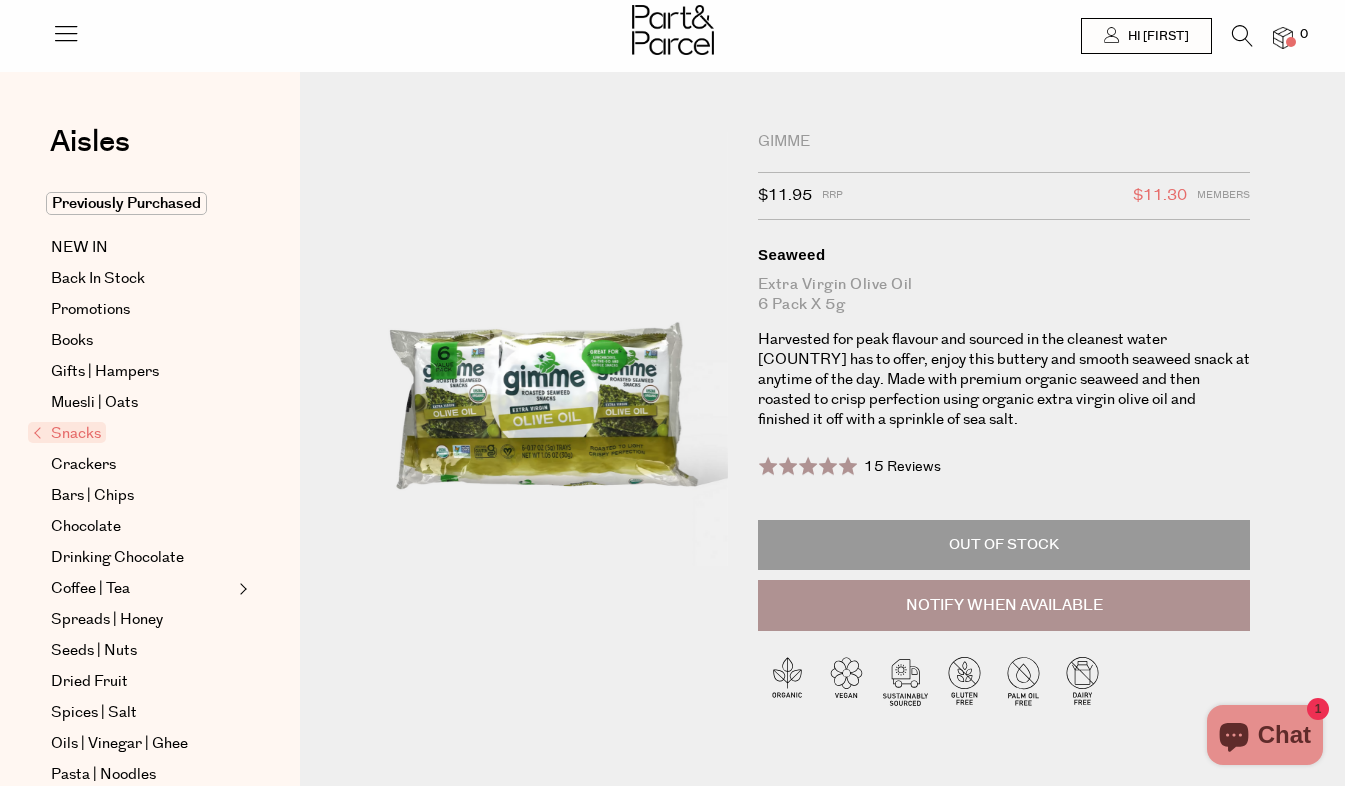 scroll, scrollTop: 0, scrollLeft: 0, axis: both 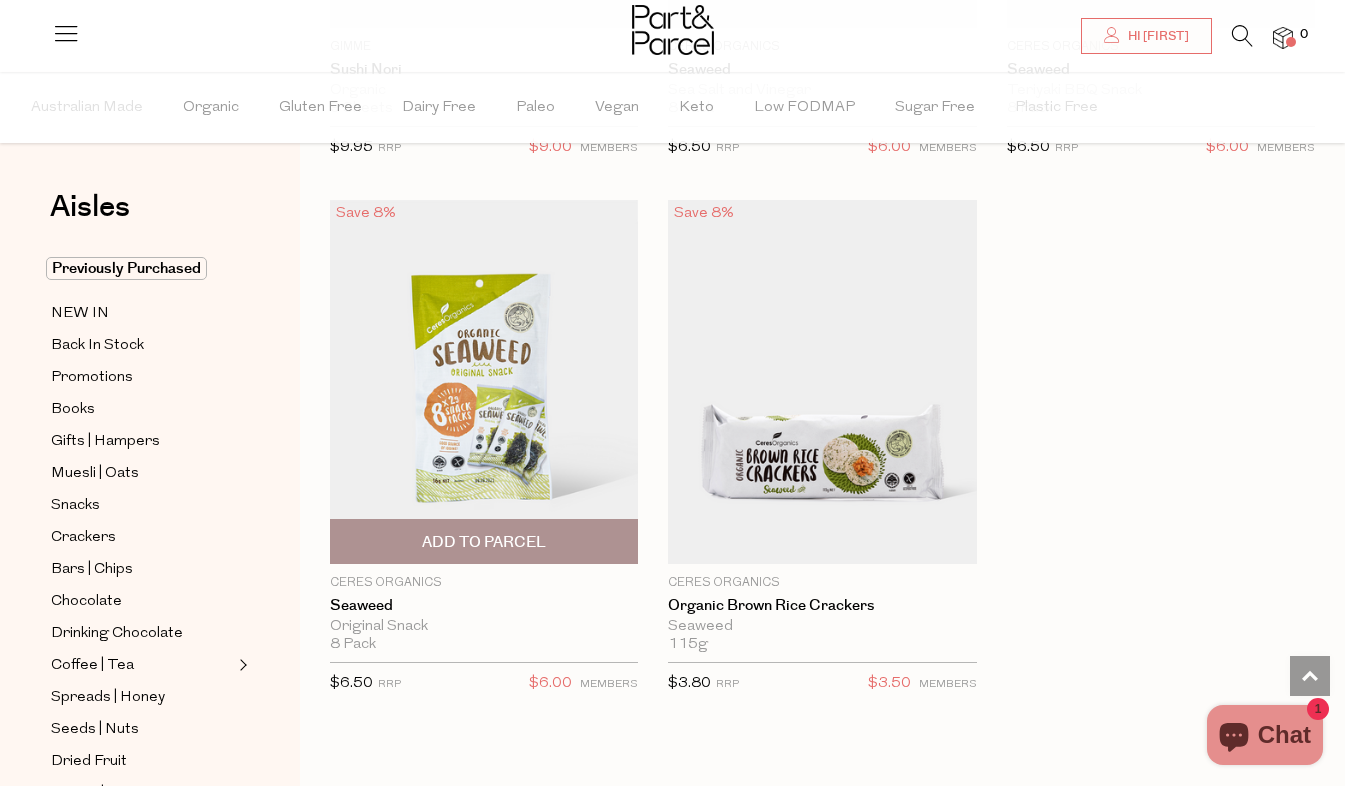 click on "Add To Parcel" at bounding box center (484, 542) 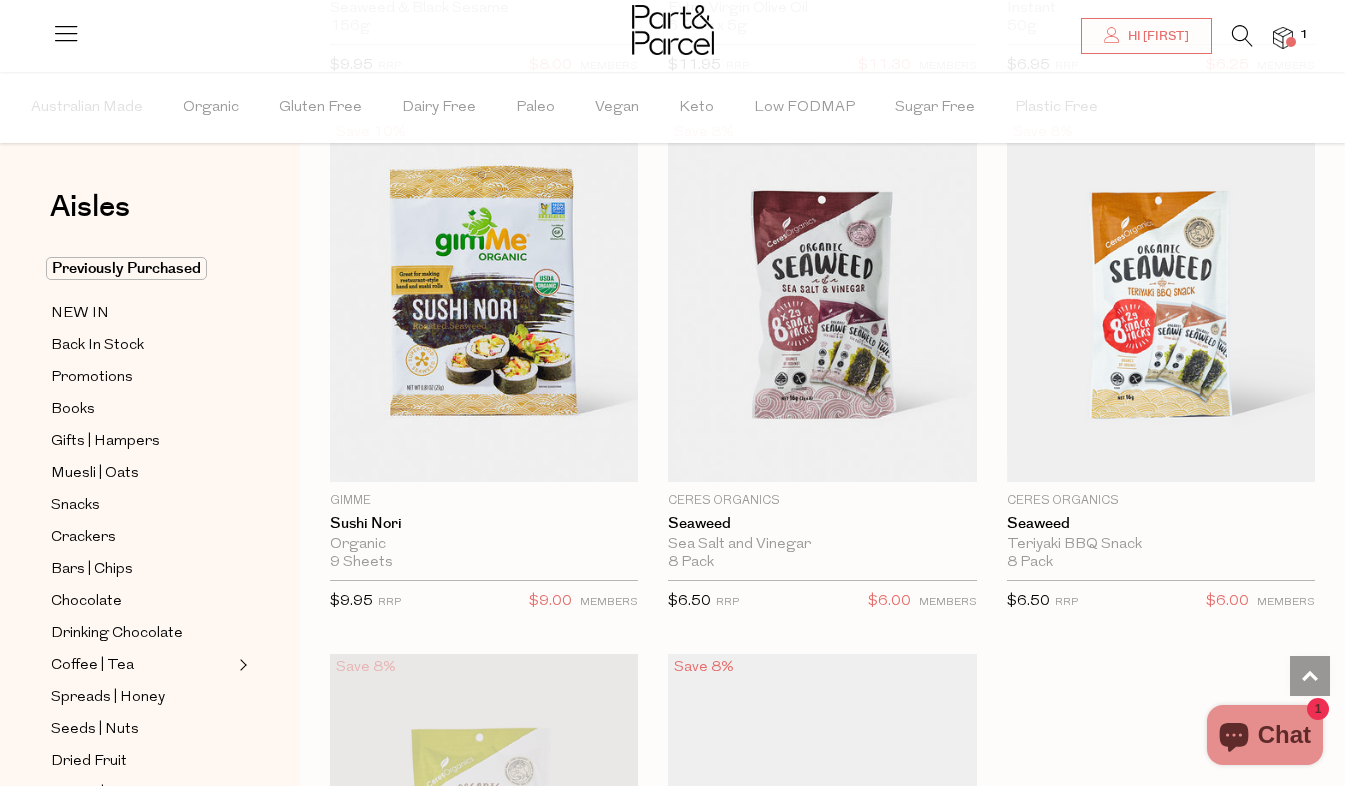 scroll, scrollTop: 1130, scrollLeft: 0, axis: vertical 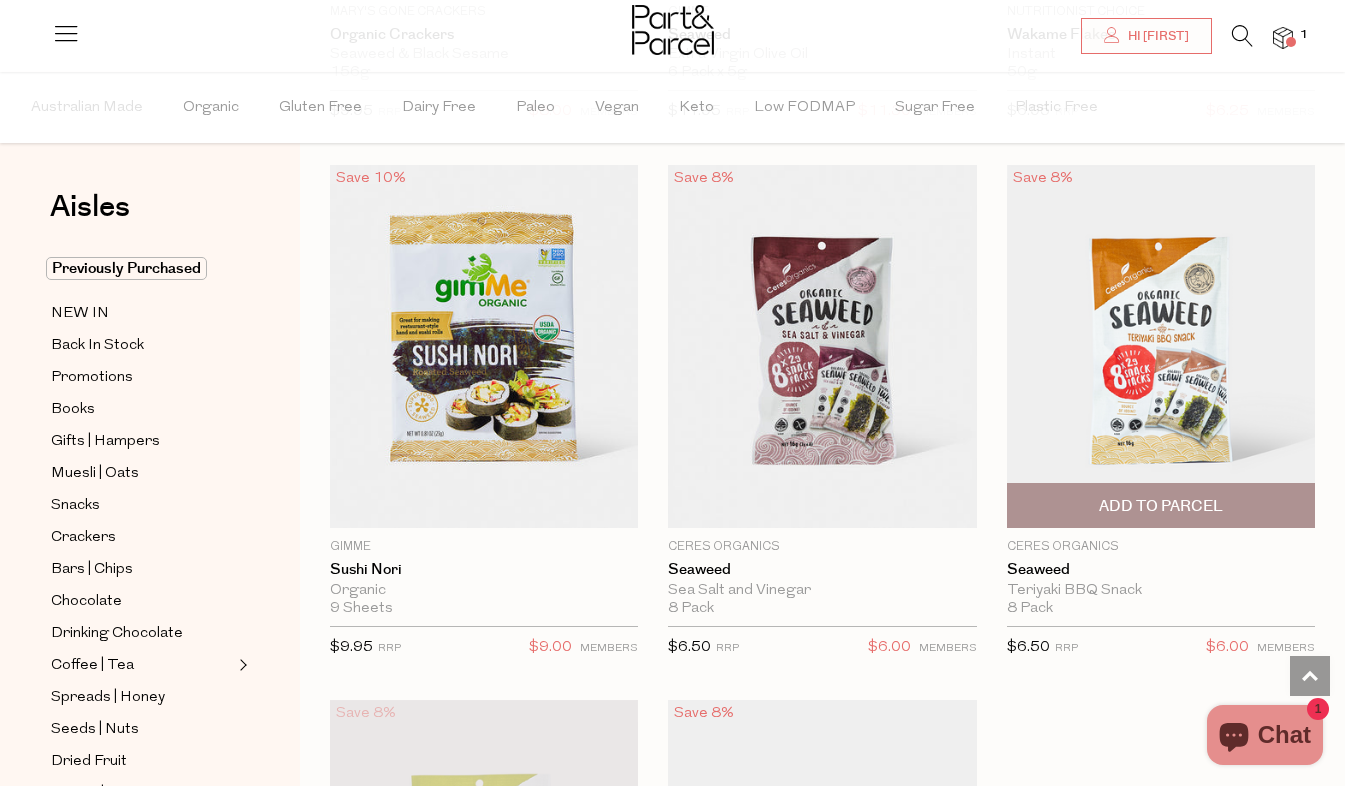 click on "Add To Parcel" at bounding box center (1161, 506) 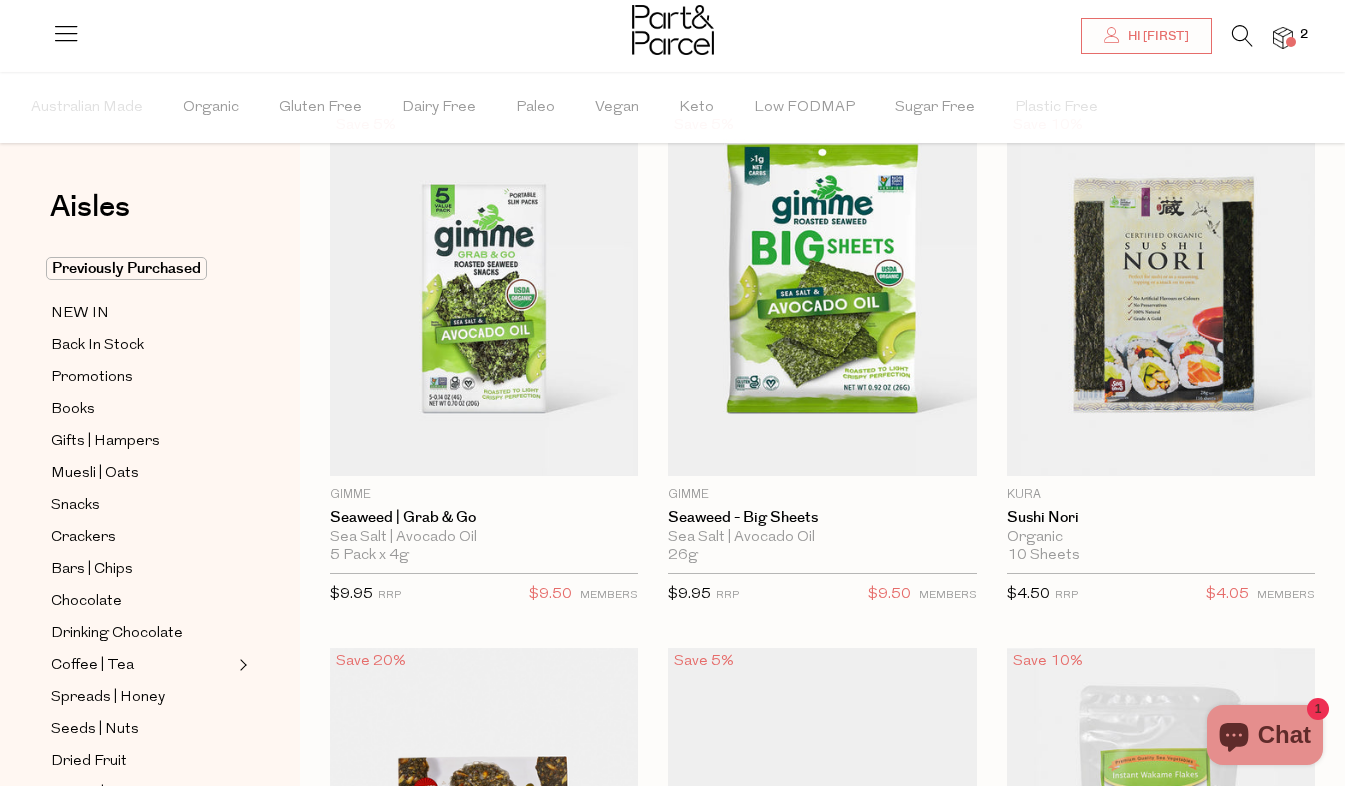 scroll, scrollTop: 101, scrollLeft: 0, axis: vertical 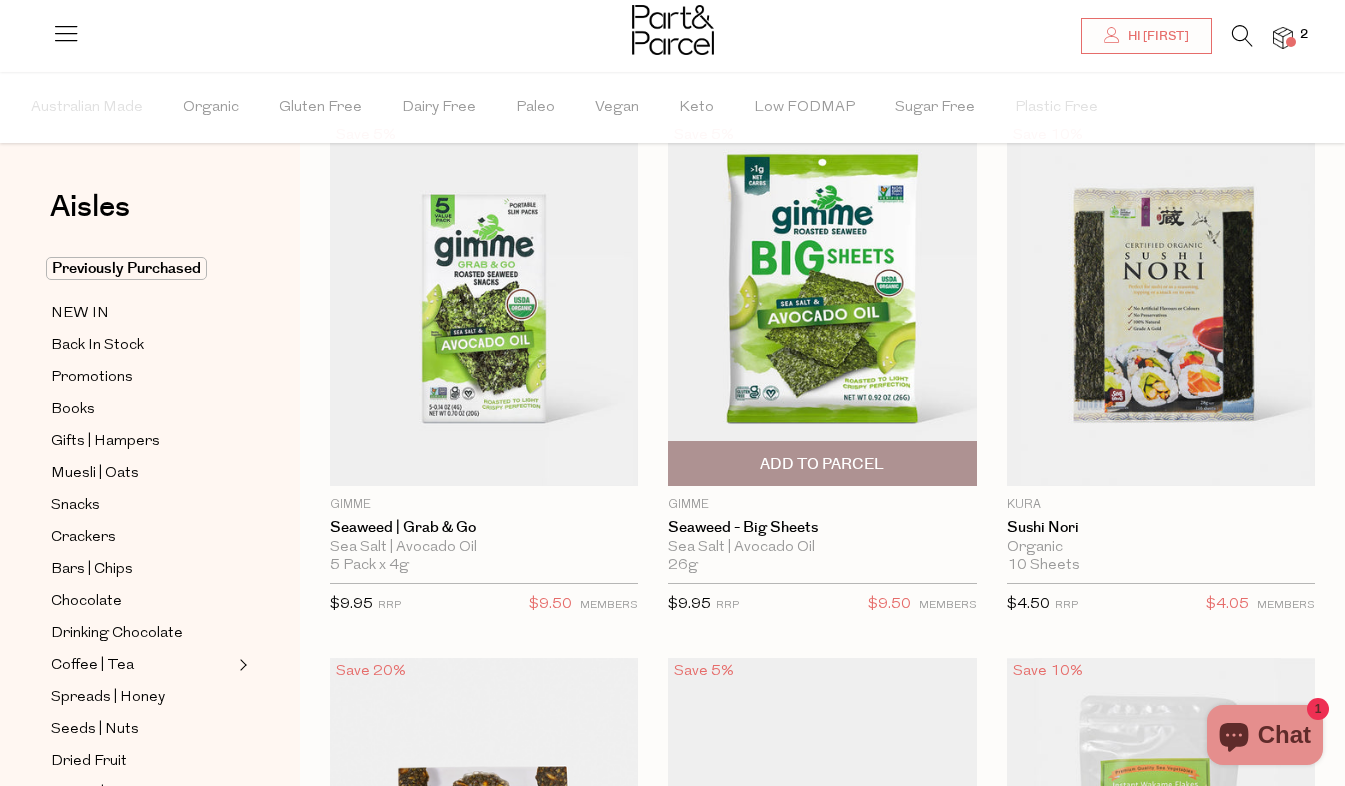 click on "Add To Parcel" at bounding box center [822, 464] 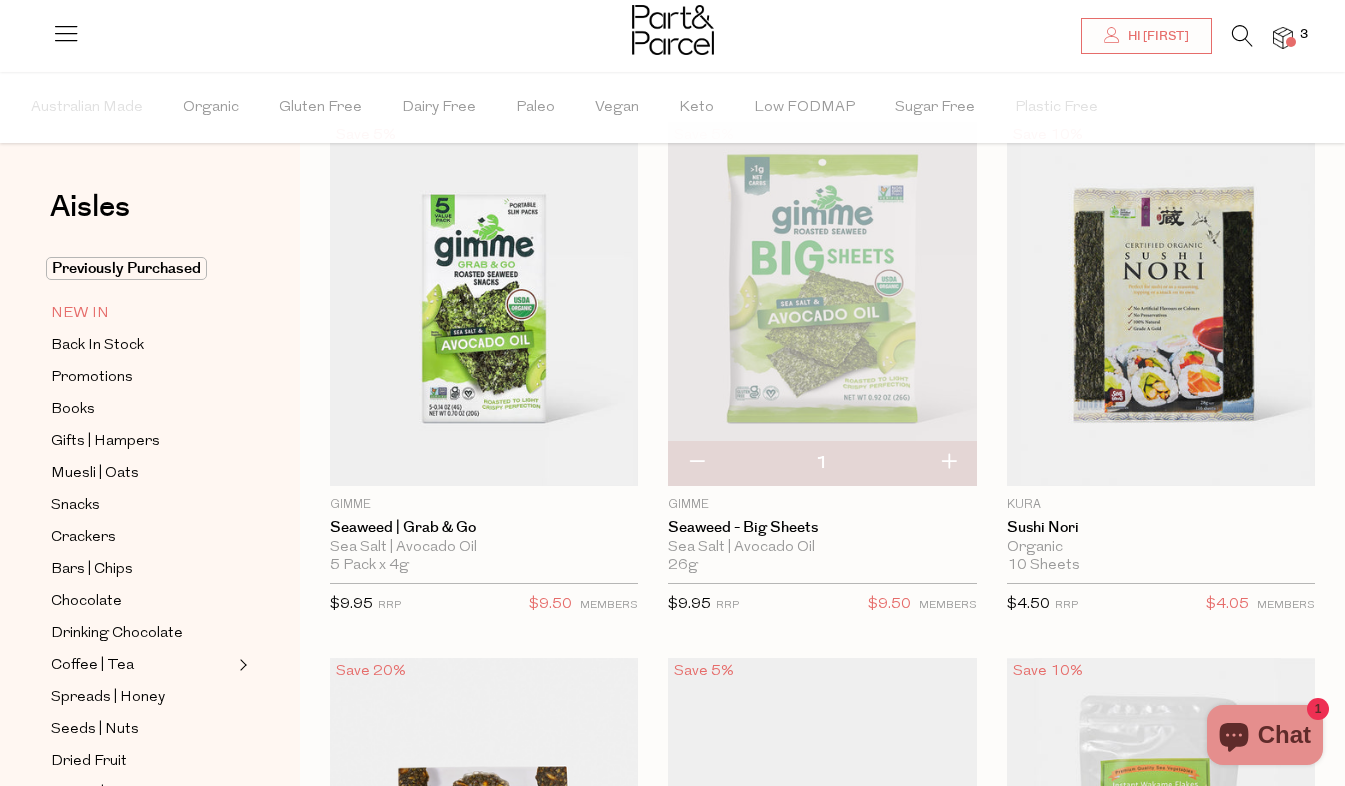 click on "NEW IN" at bounding box center [80, 314] 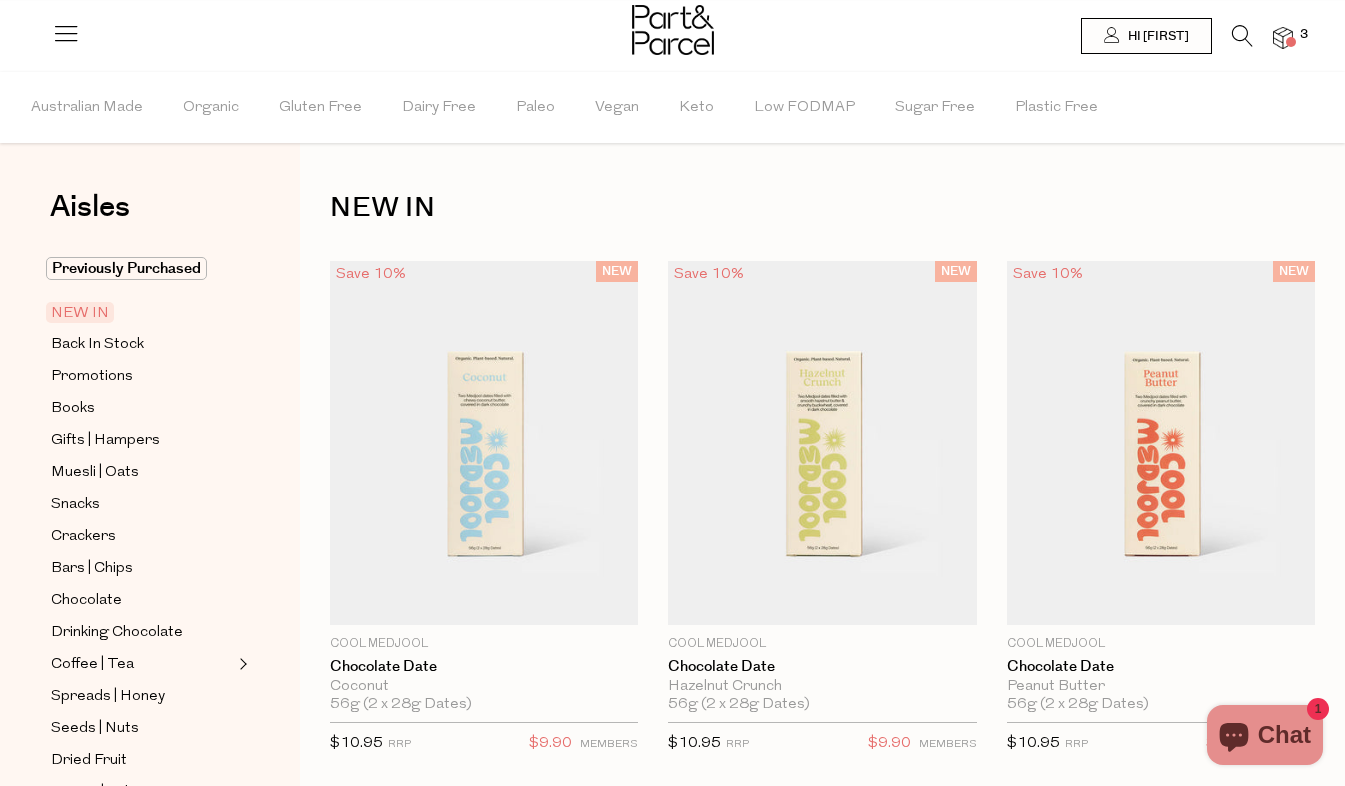 scroll, scrollTop: 0, scrollLeft: 0, axis: both 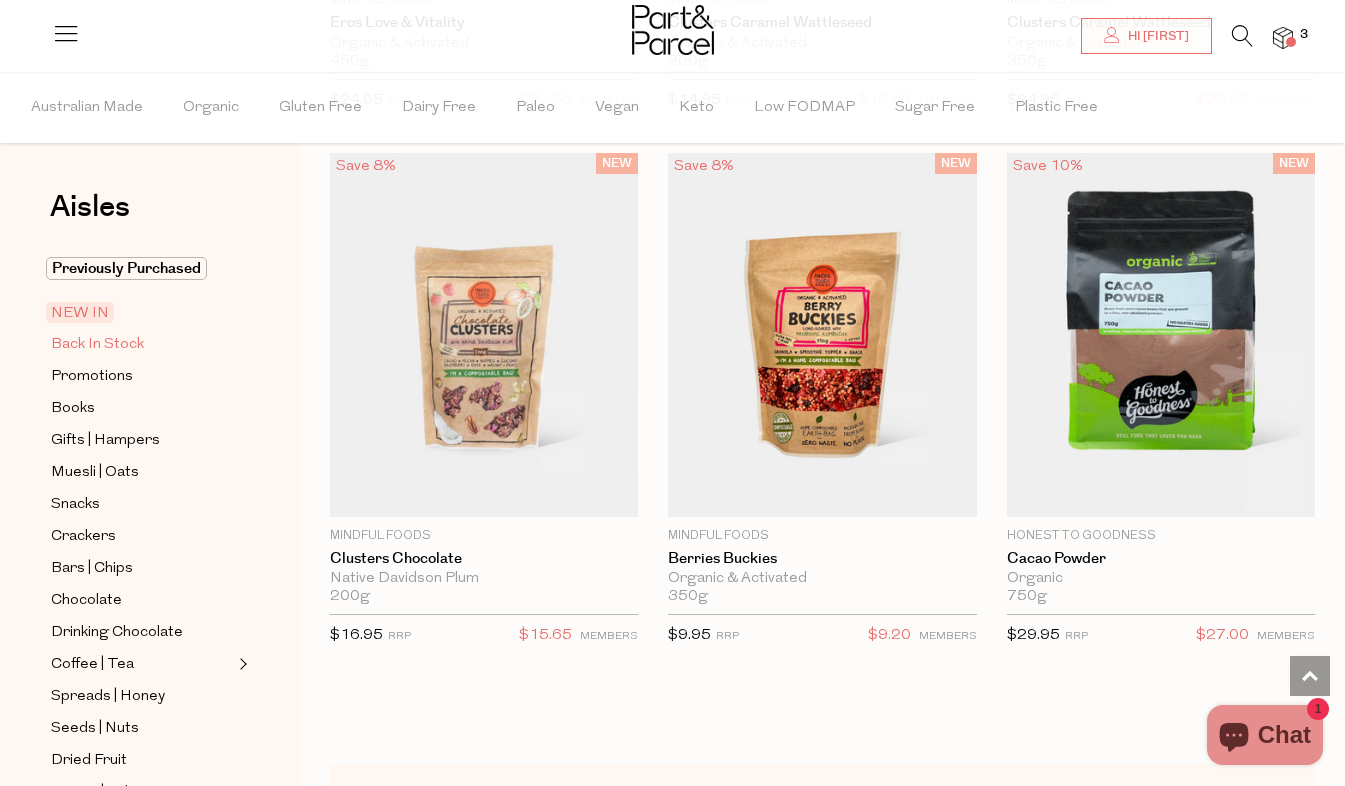 click on "Back In Stock" at bounding box center (97, 345) 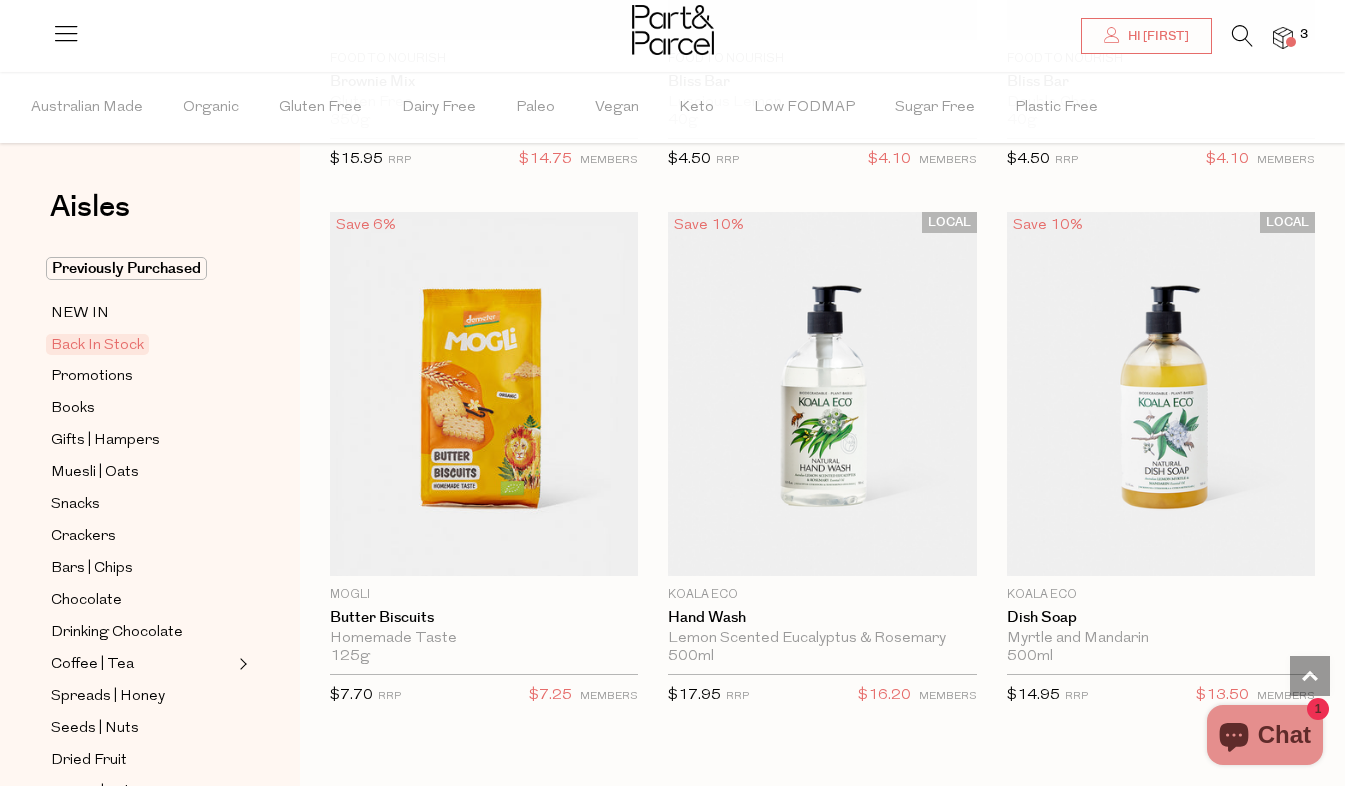 scroll, scrollTop: 1119, scrollLeft: 0, axis: vertical 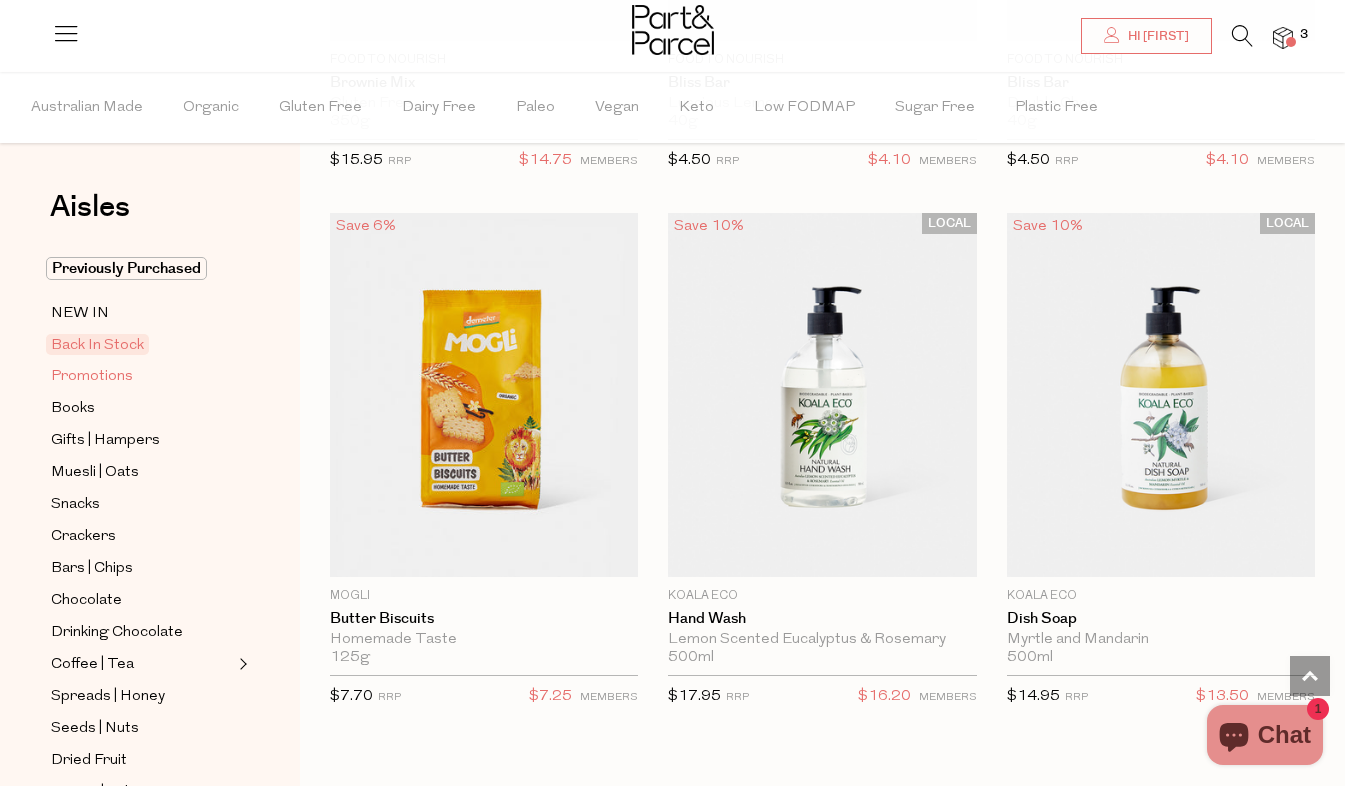 click on "Promotions" at bounding box center [92, 377] 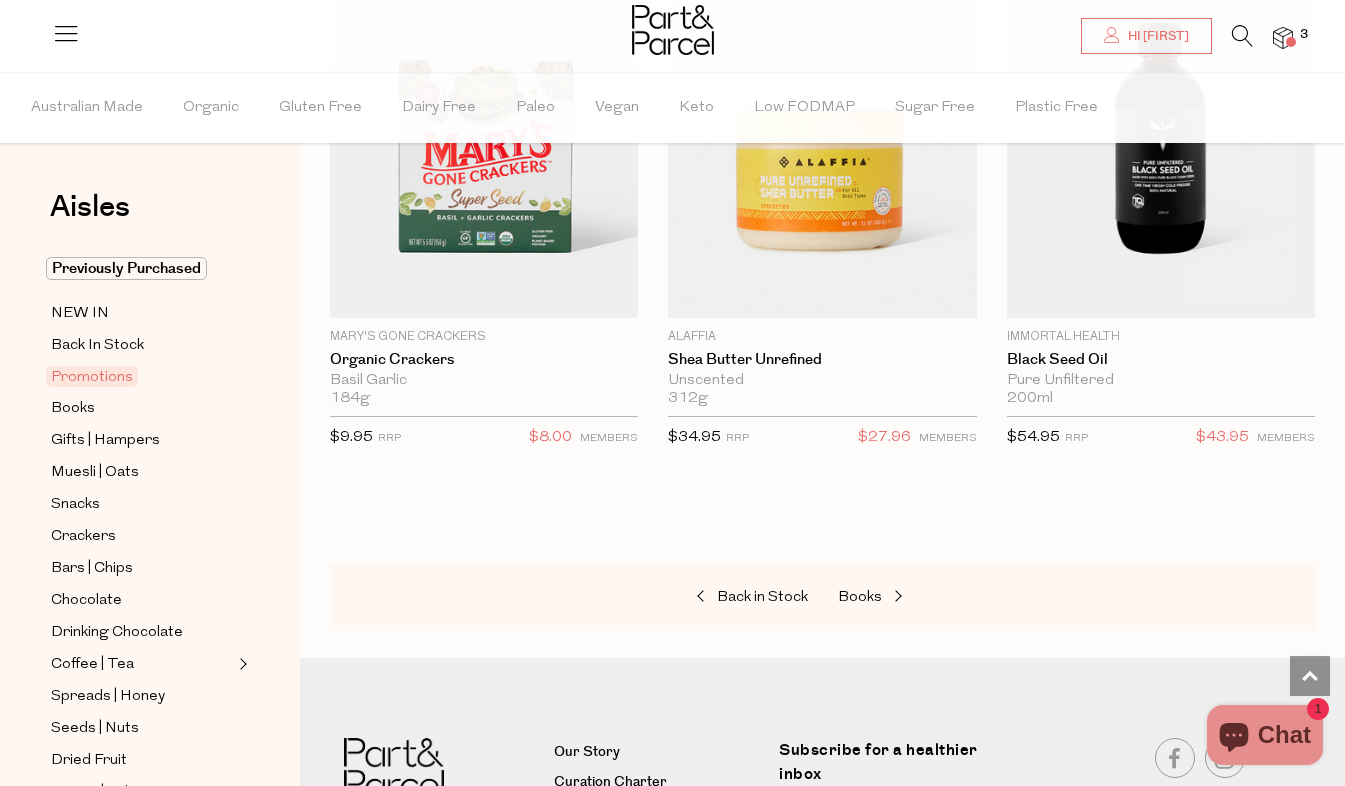 scroll, scrollTop: 1332, scrollLeft: 0, axis: vertical 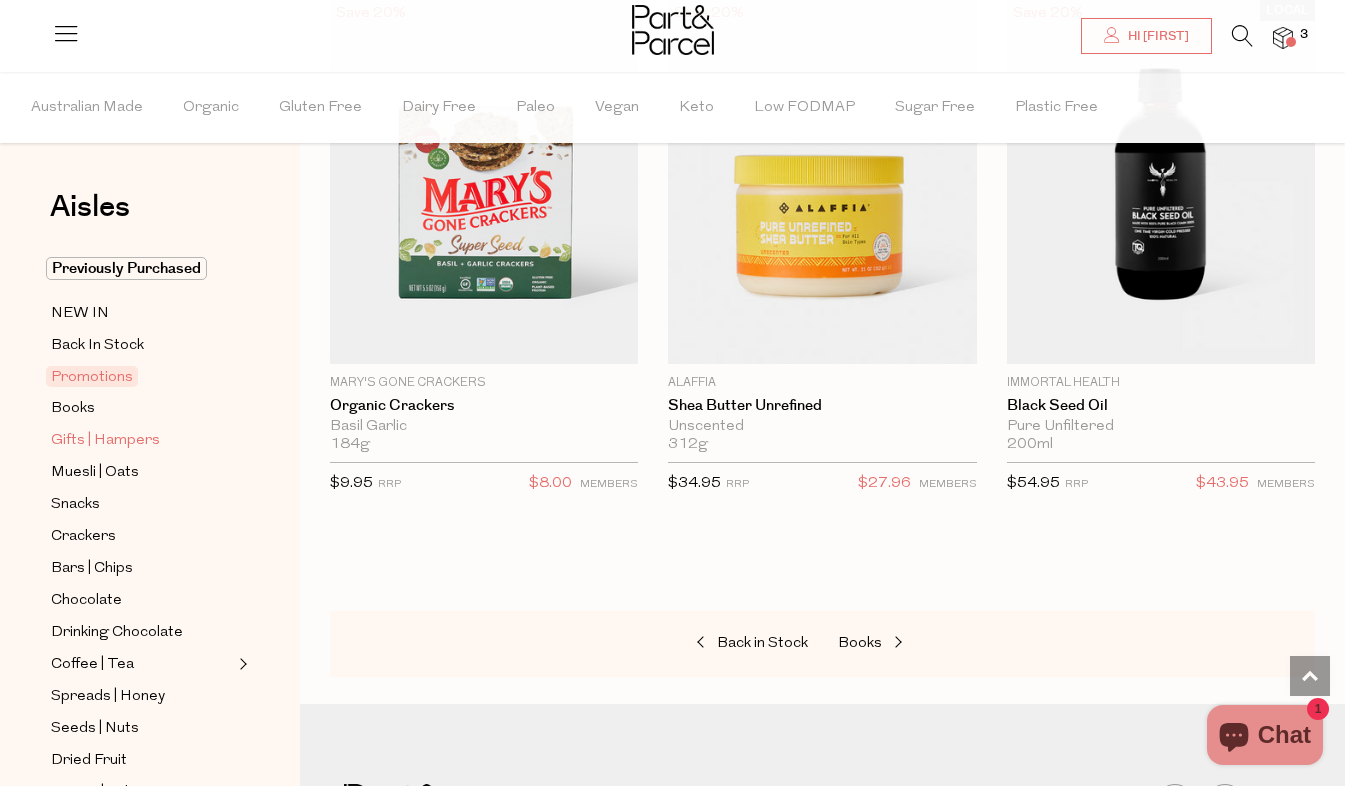click on "Gifts | Hampers" at bounding box center [105, 441] 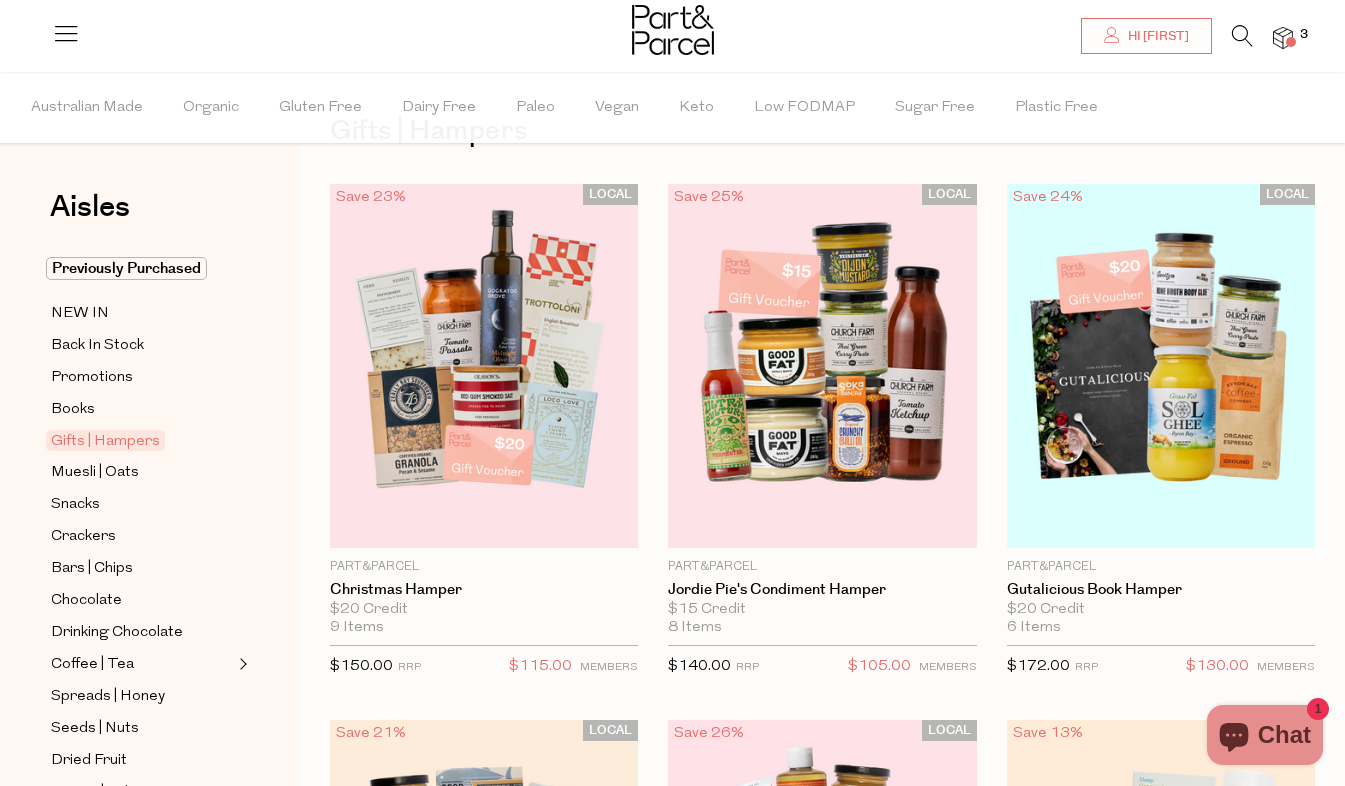 scroll, scrollTop: 79, scrollLeft: 0, axis: vertical 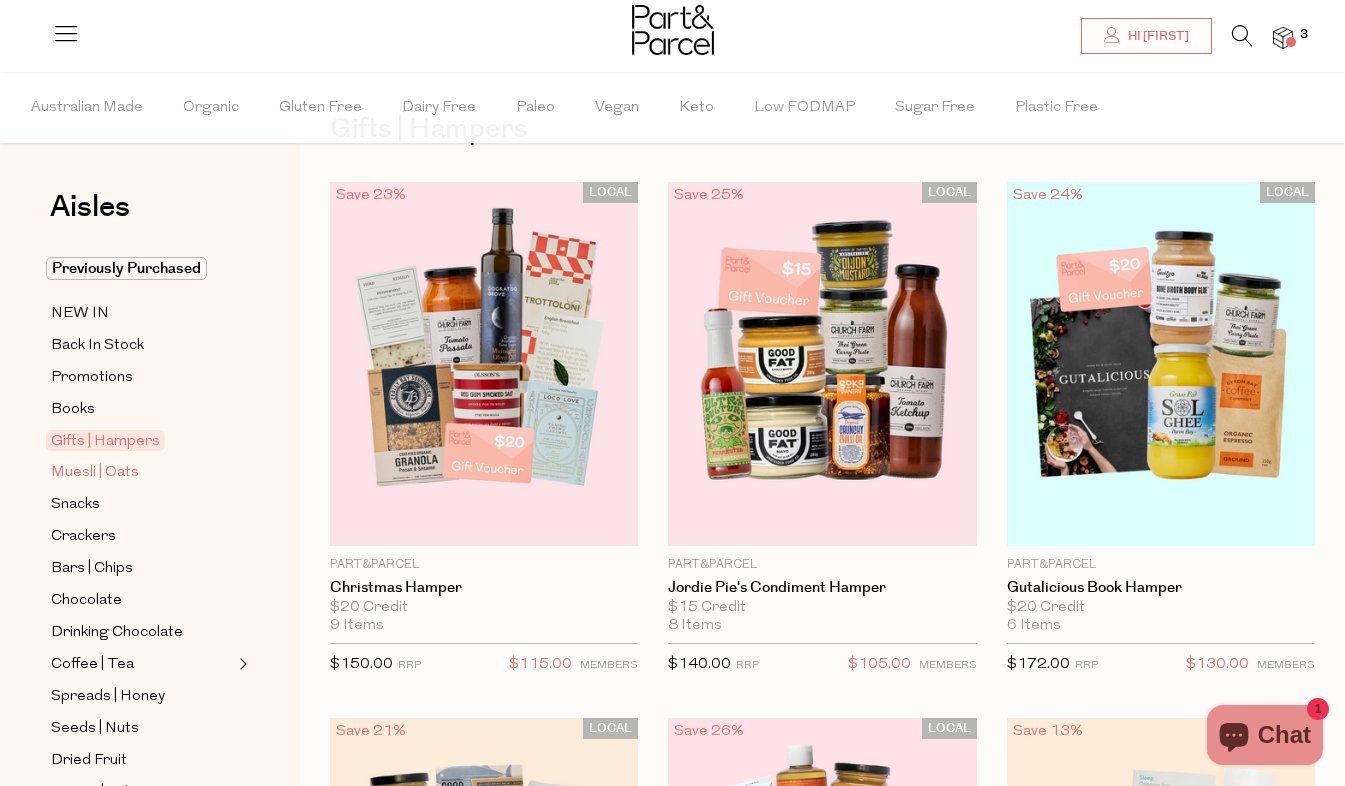 click on "Muesli | Oats" at bounding box center [95, 473] 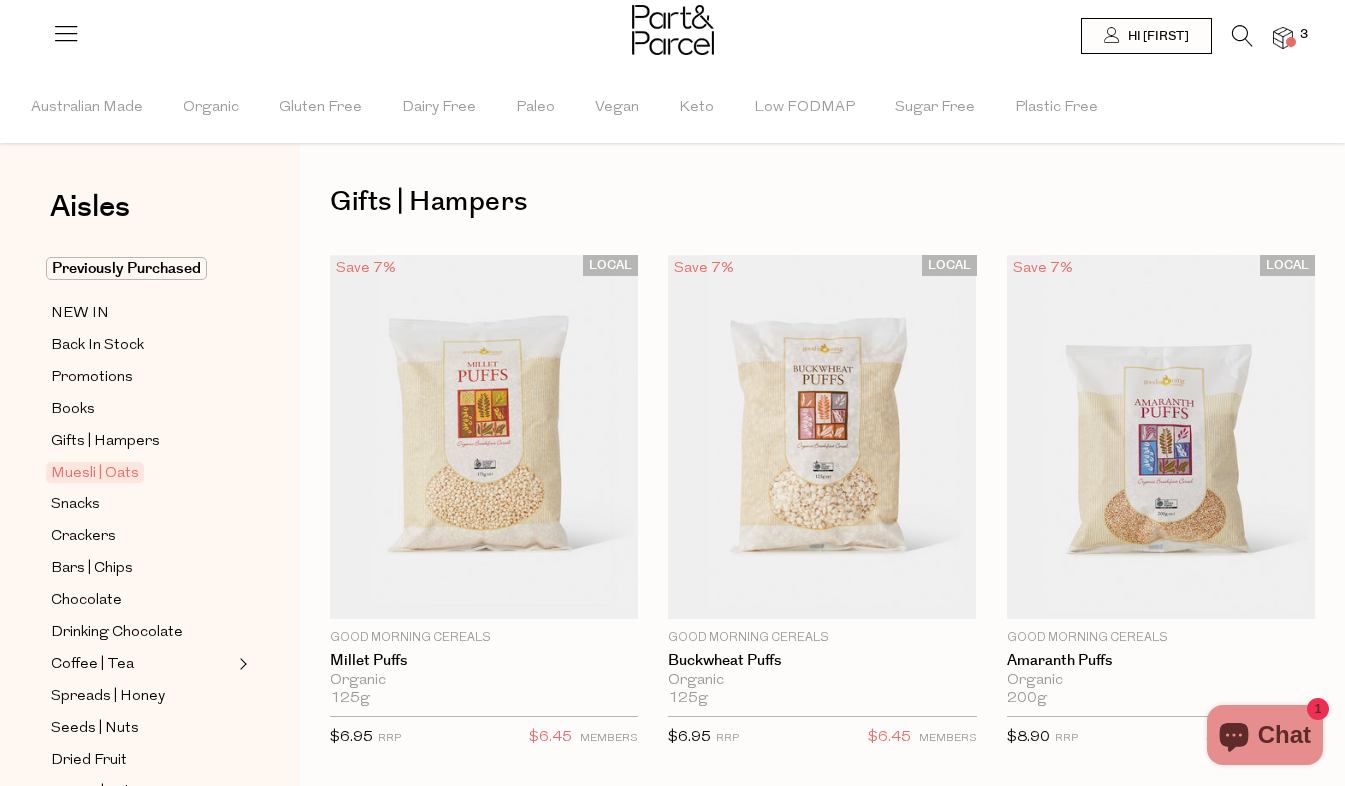 scroll, scrollTop: 0, scrollLeft: 0, axis: both 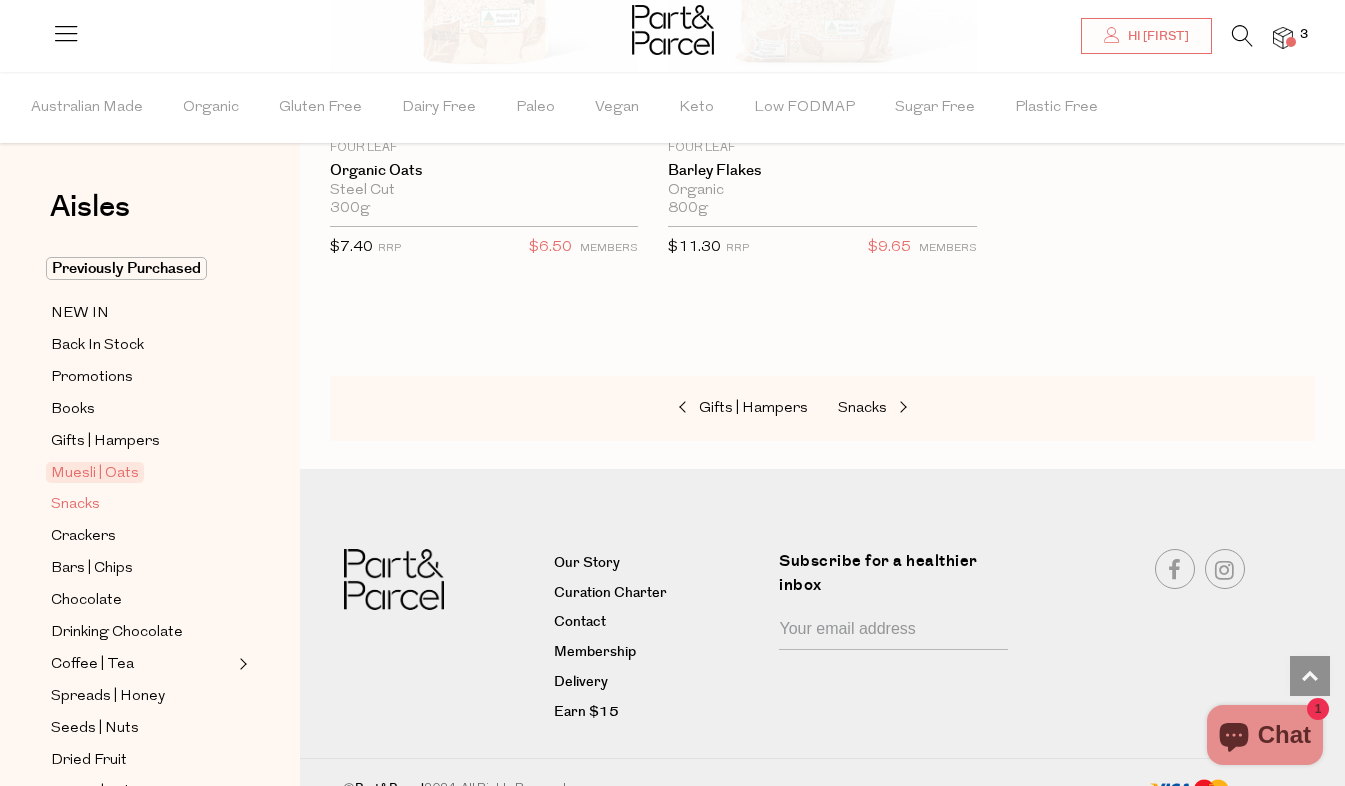 click on "Snacks" at bounding box center (75, 505) 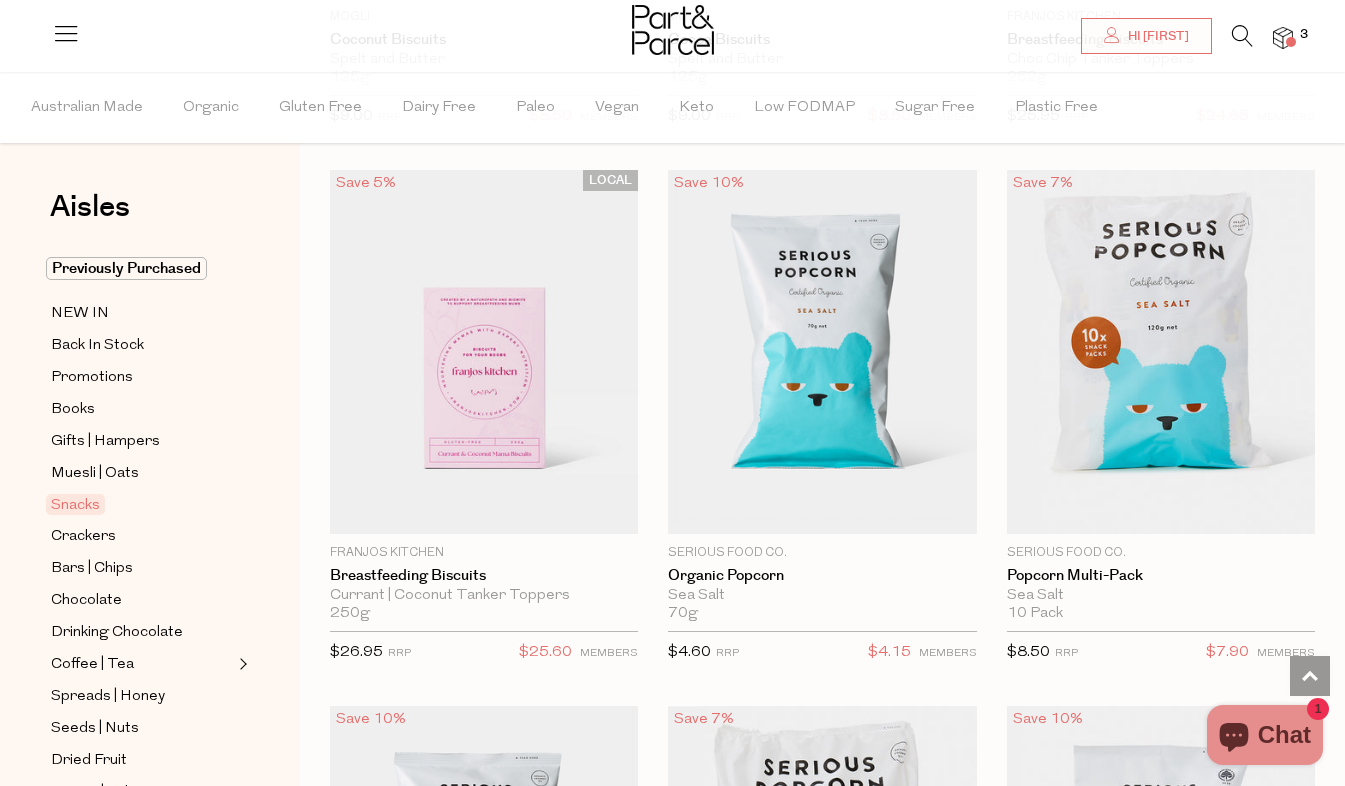 scroll, scrollTop: 7053, scrollLeft: 0, axis: vertical 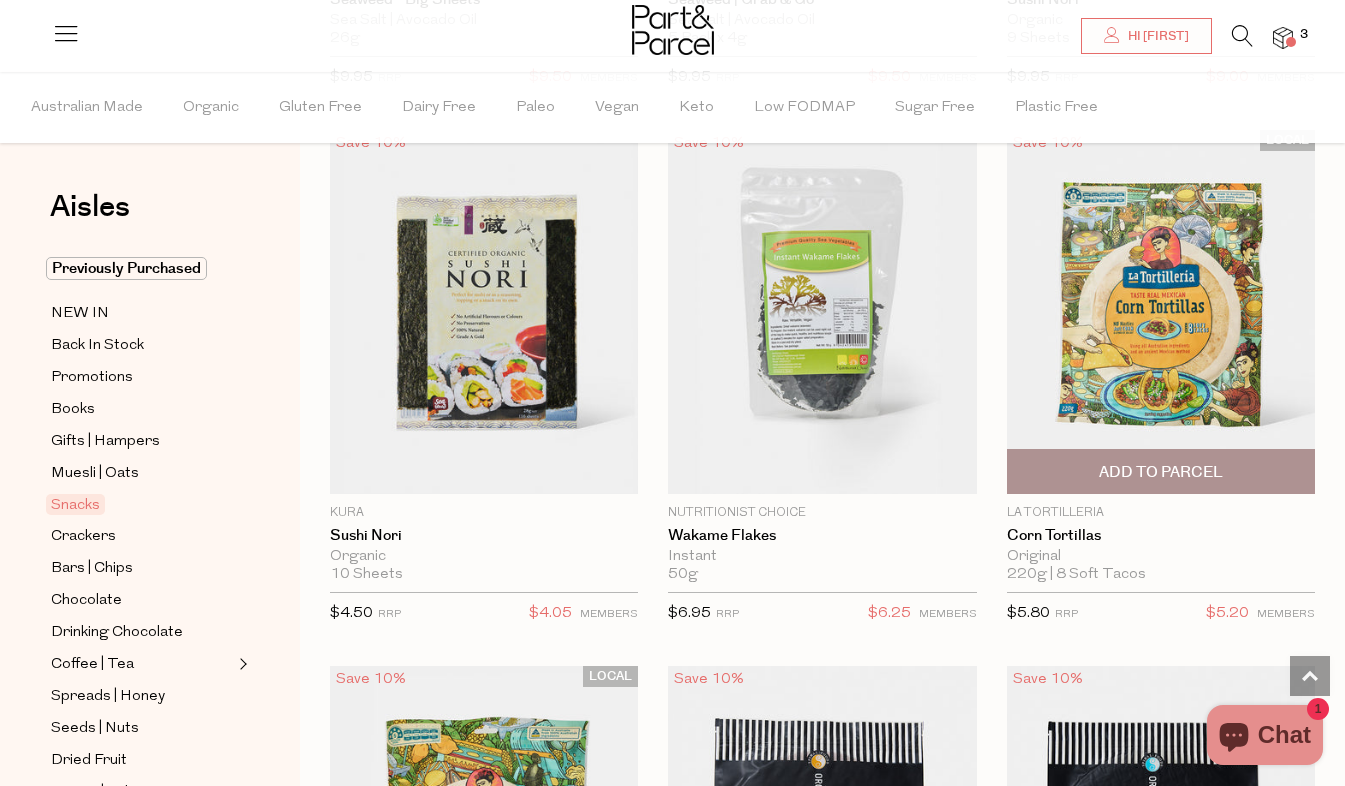 click on "Add To Parcel" at bounding box center (1161, 472) 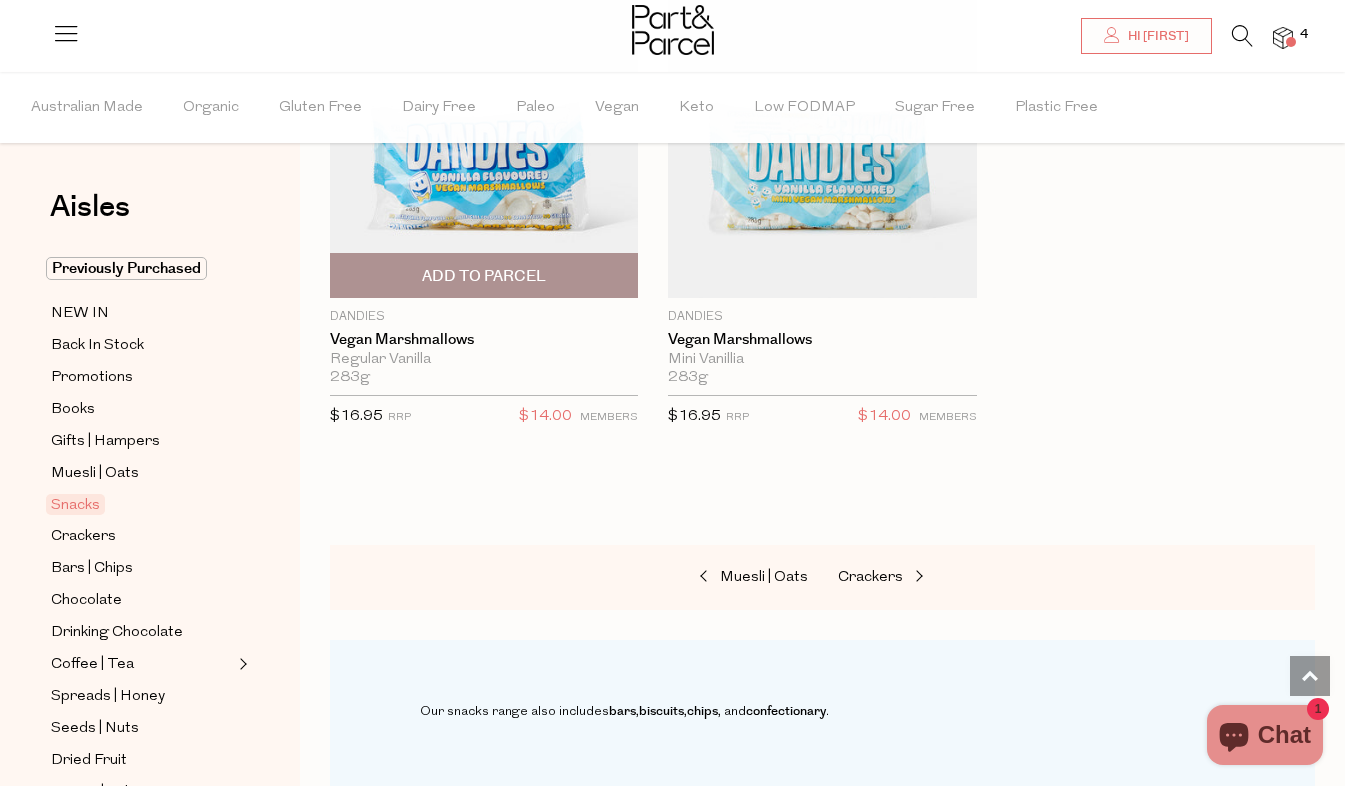 scroll, scrollTop: 12115, scrollLeft: 0, axis: vertical 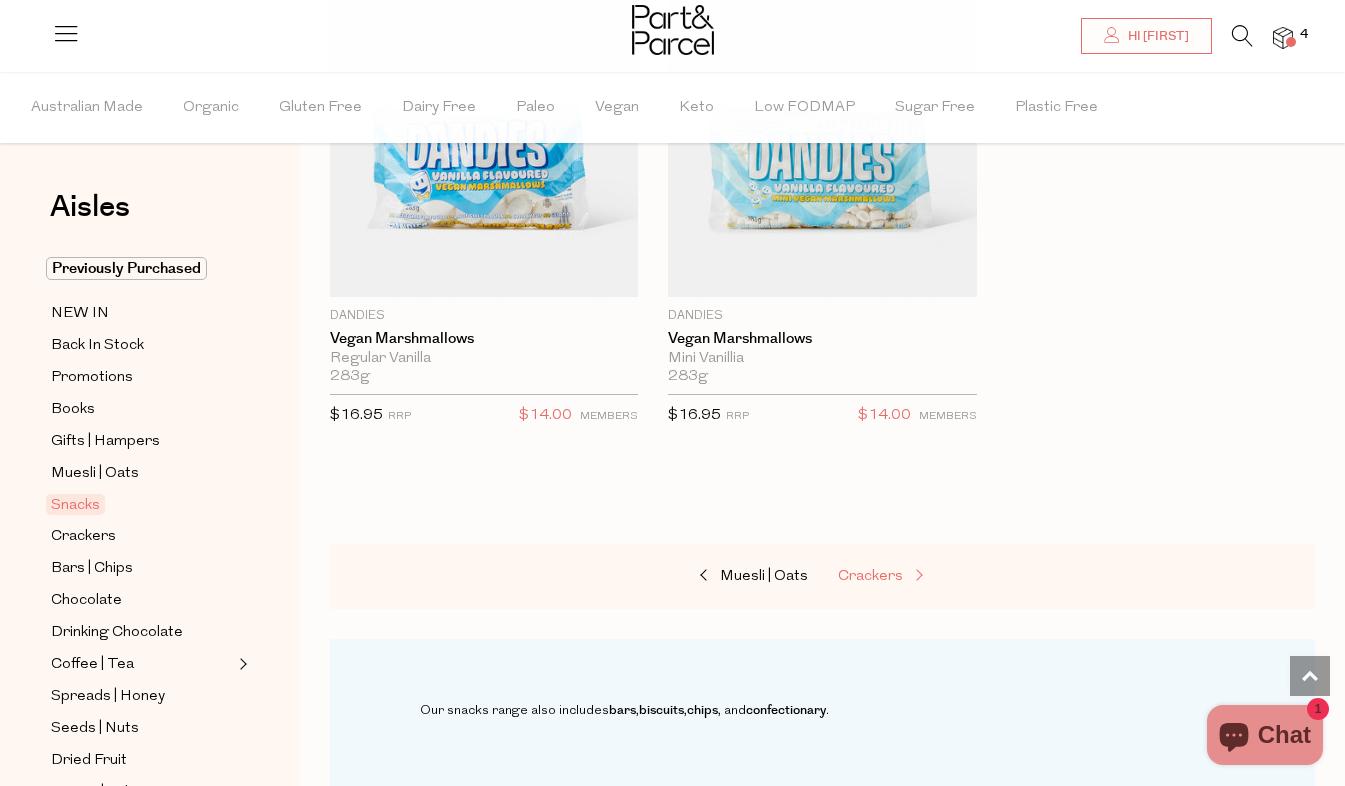 click on "Crackers" at bounding box center (870, 576) 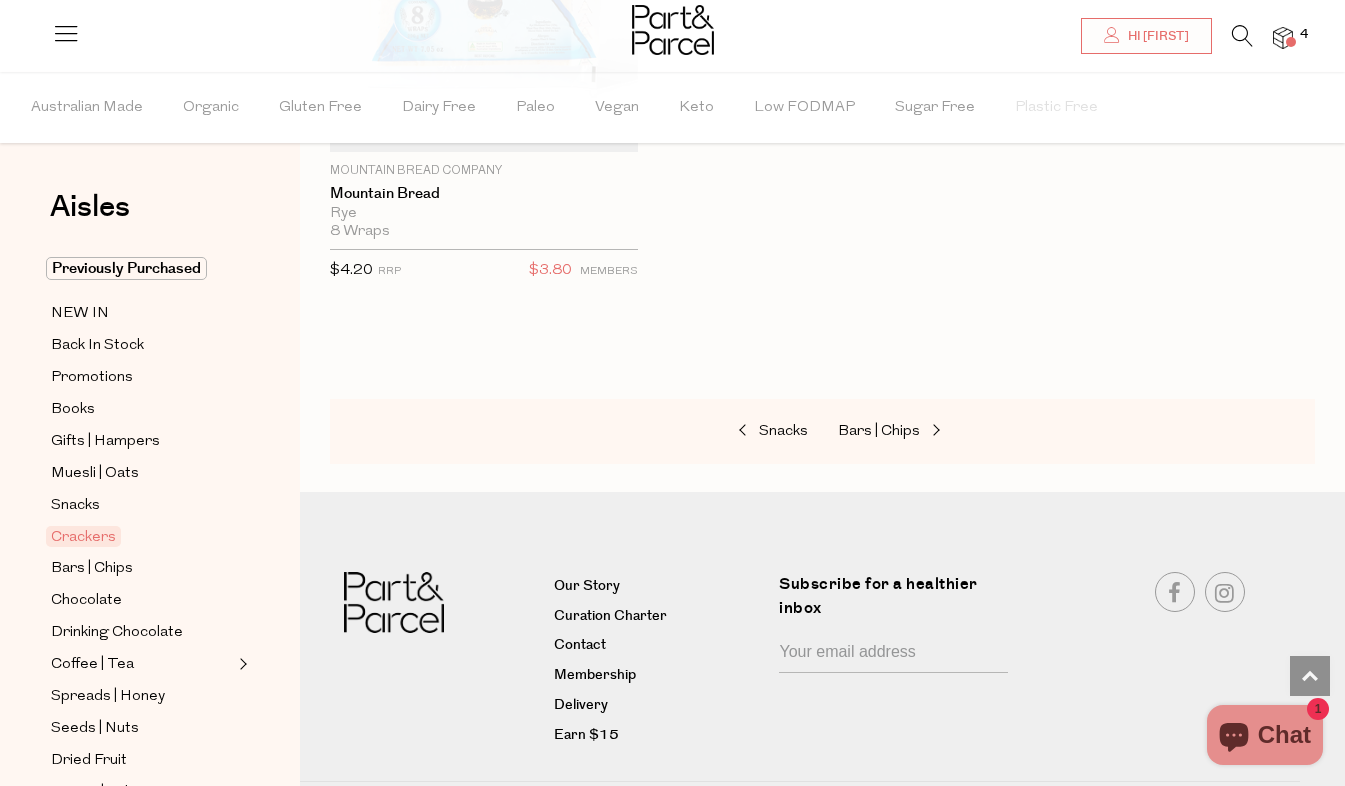 scroll, scrollTop: 6931, scrollLeft: 0, axis: vertical 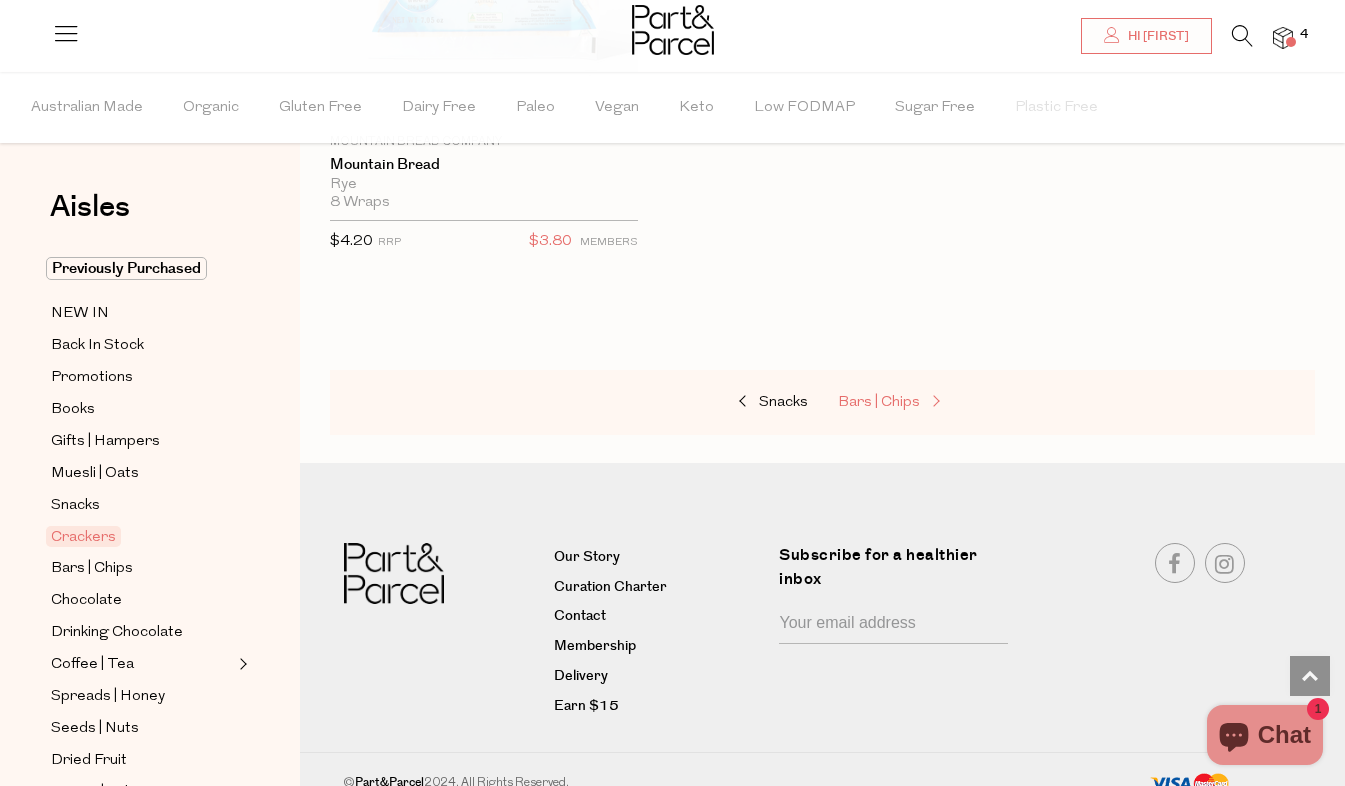 click on "Bars | Chips" at bounding box center [879, 402] 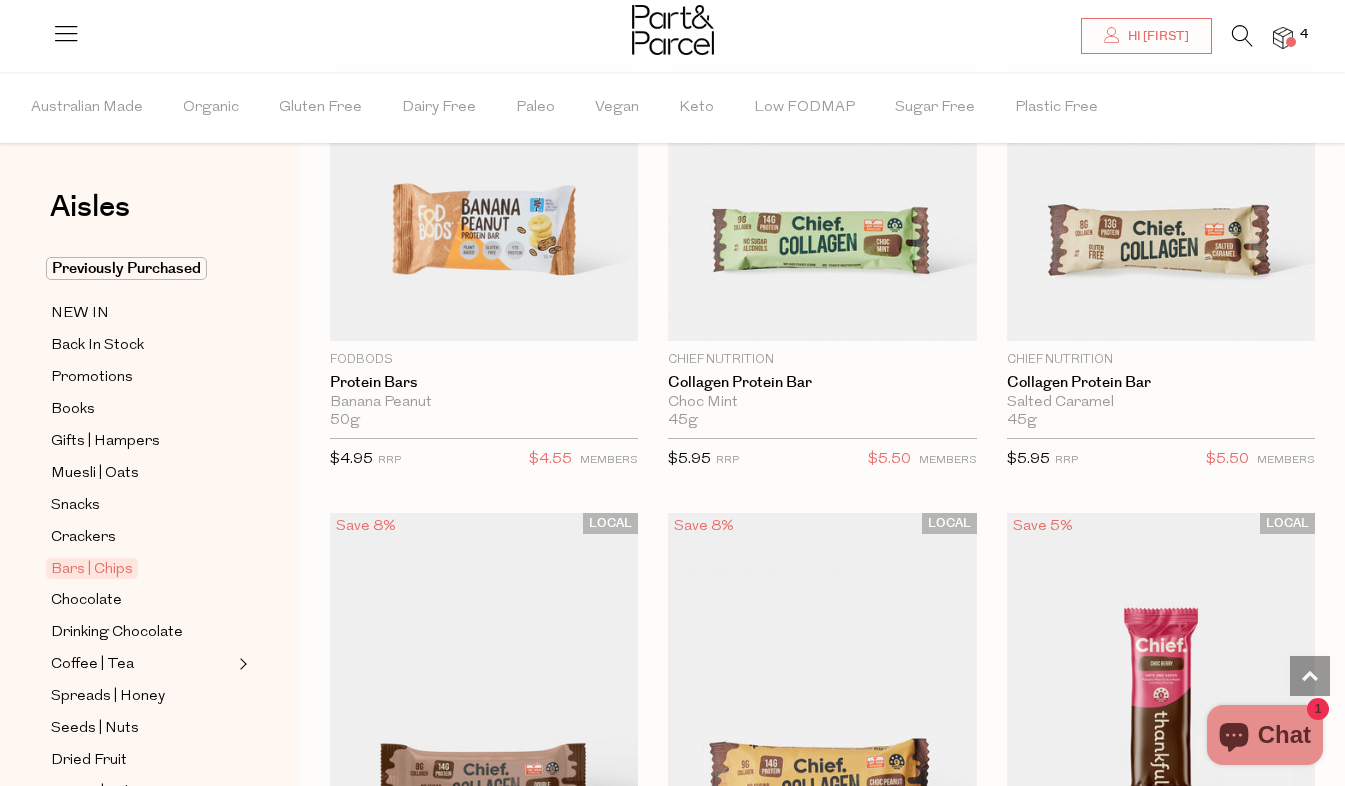 scroll, scrollTop: 2426, scrollLeft: 0, axis: vertical 